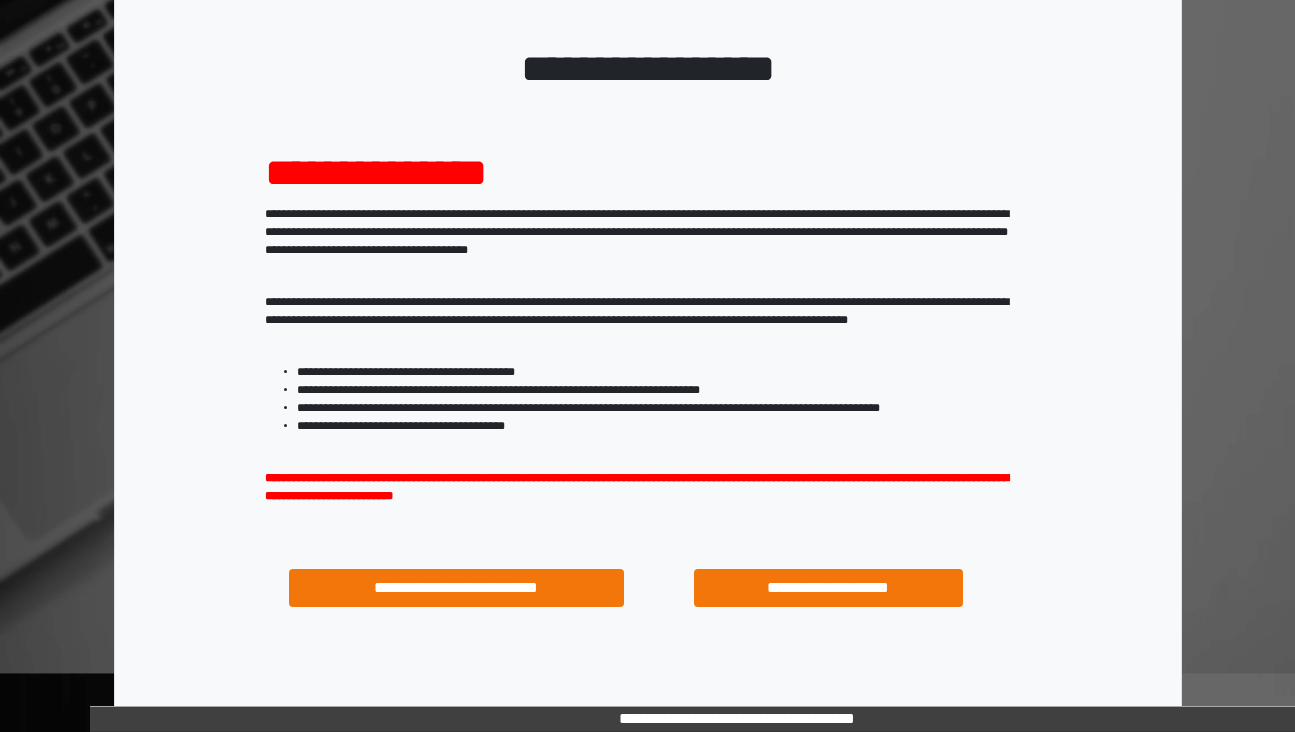 scroll, scrollTop: 194, scrollLeft: 0, axis: vertical 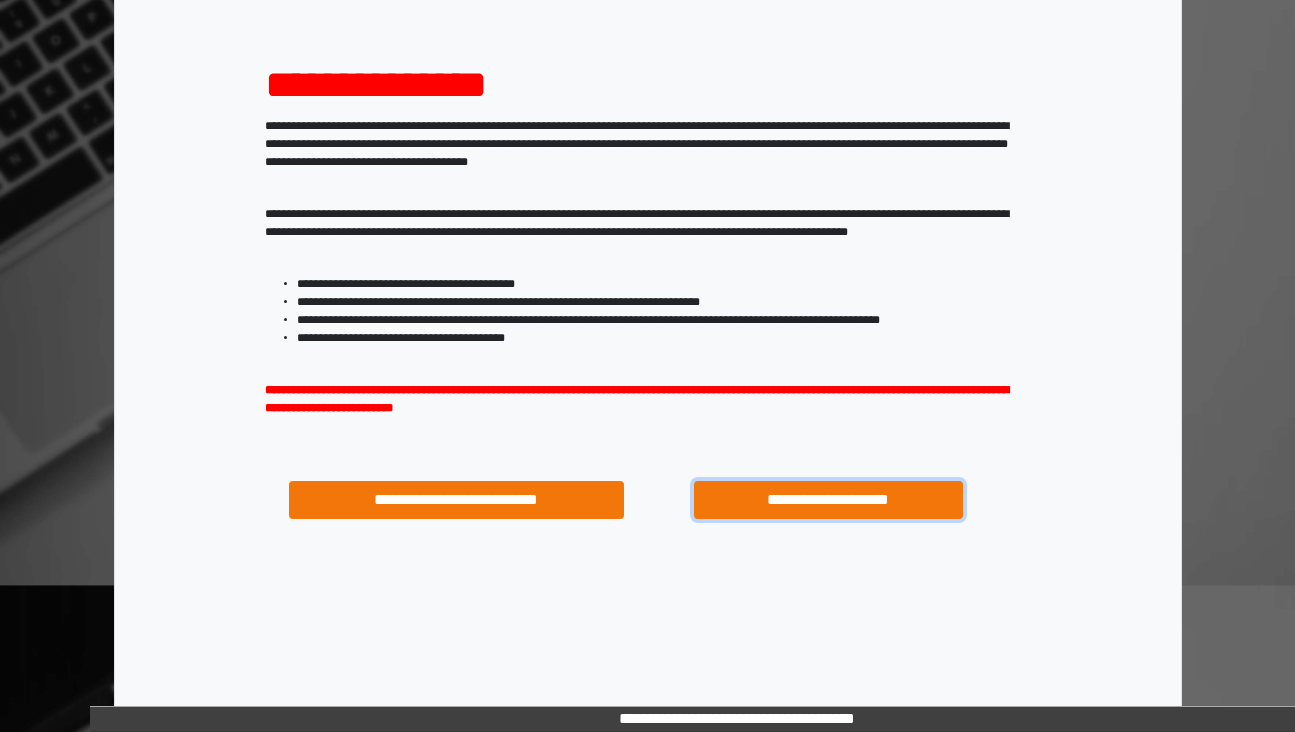 click on "**********" at bounding box center [828, 500] 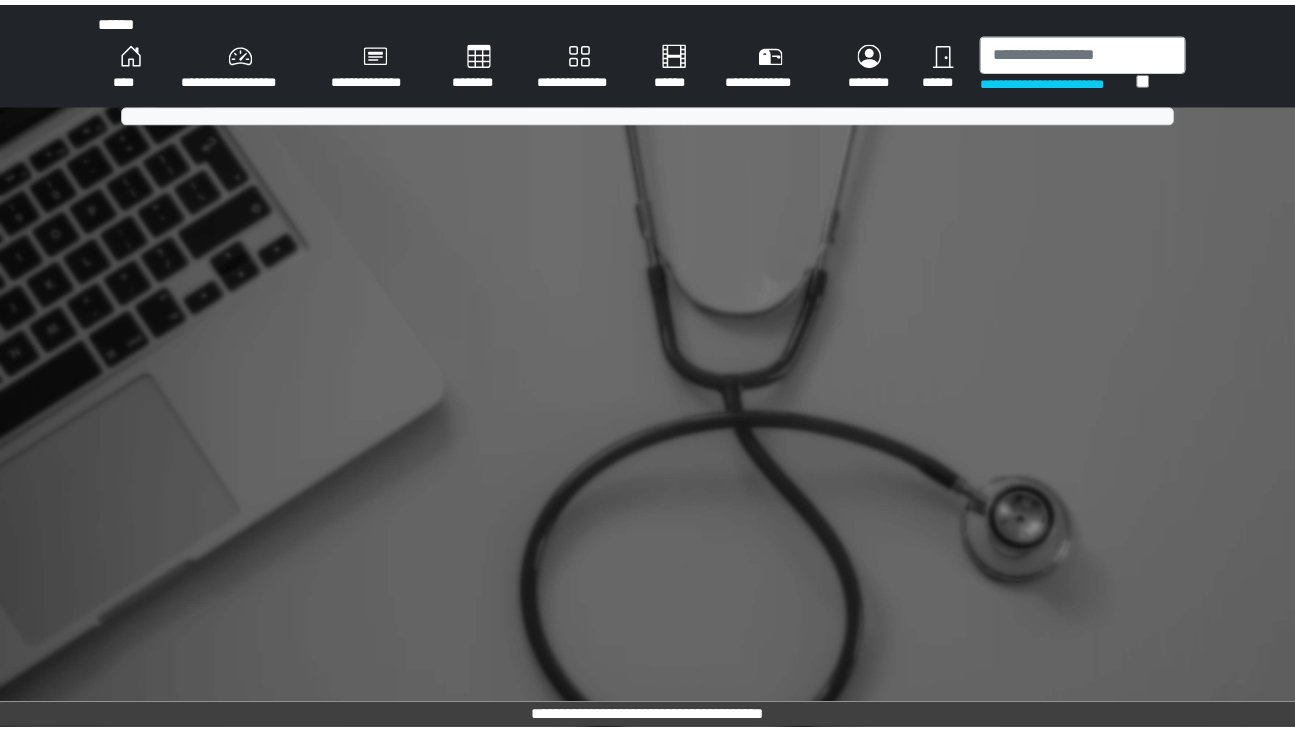 scroll, scrollTop: 0, scrollLeft: 0, axis: both 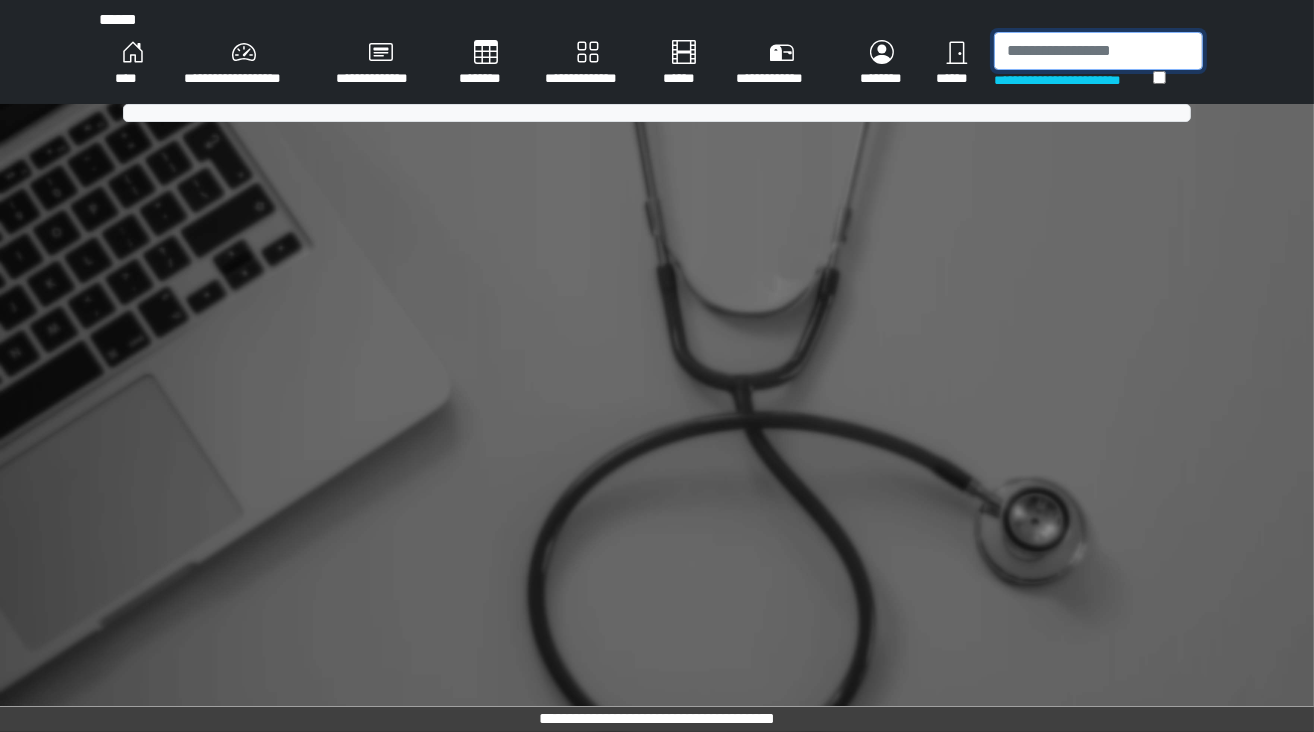 click at bounding box center [1098, 51] 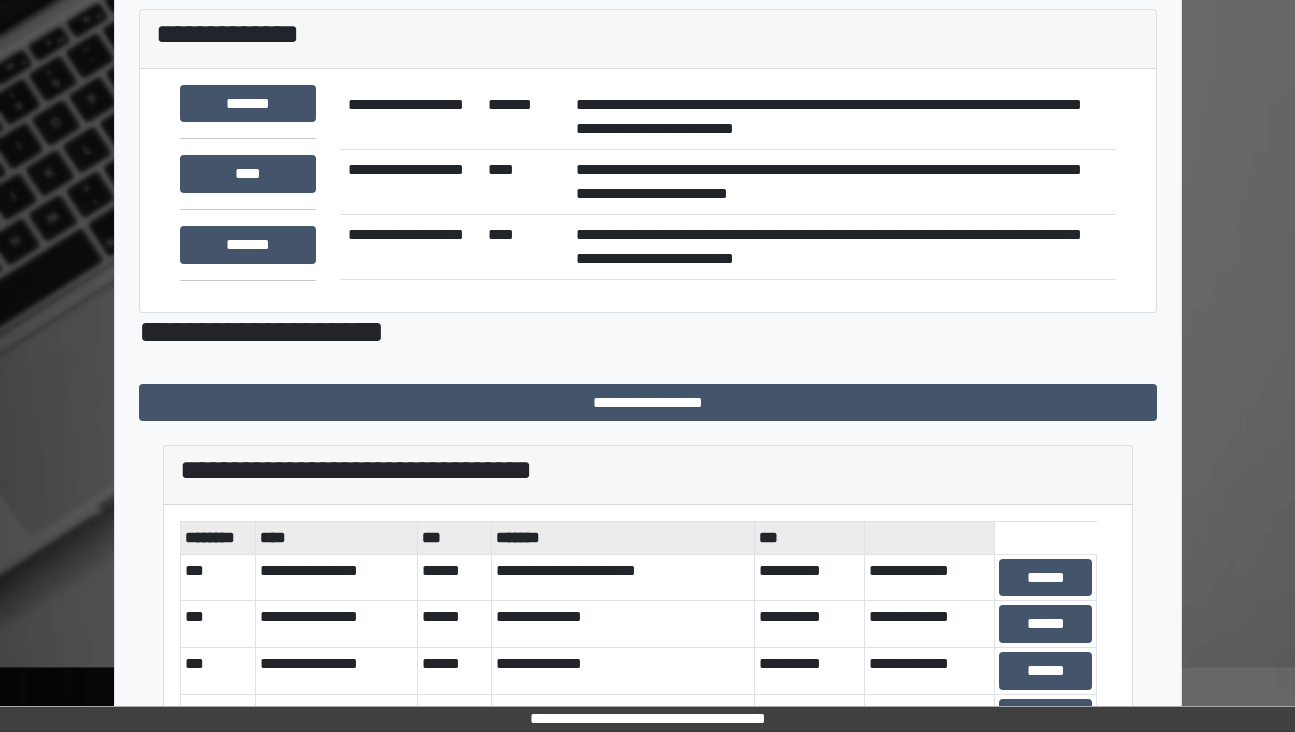 scroll, scrollTop: 197, scrollLeft: 0, axis: vertical 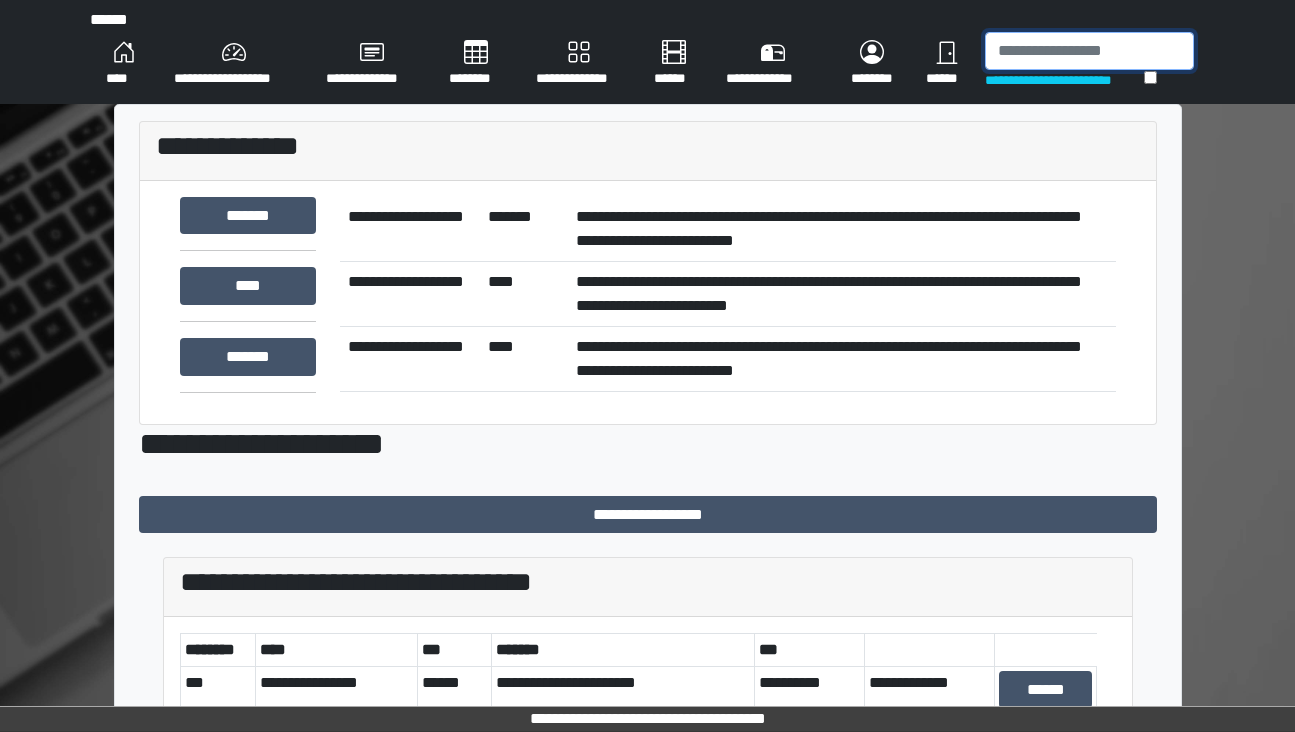 type on "*" 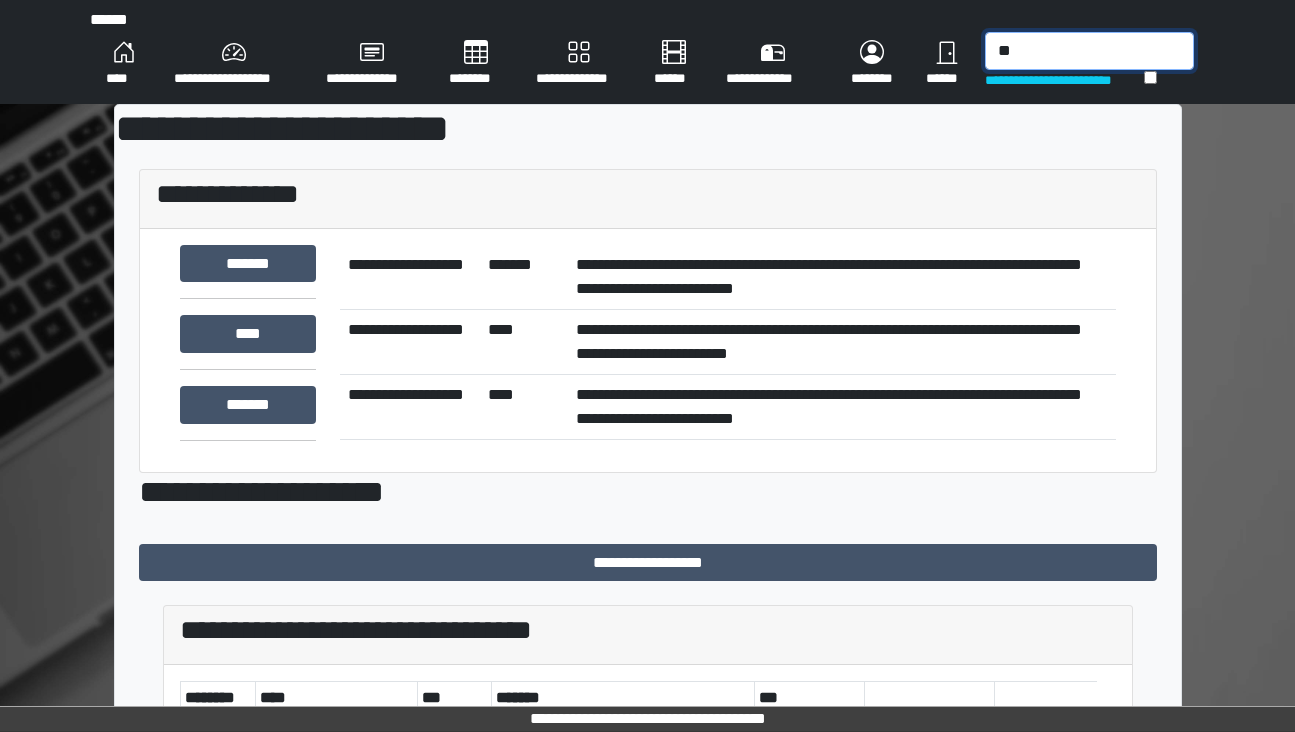 type on "*" 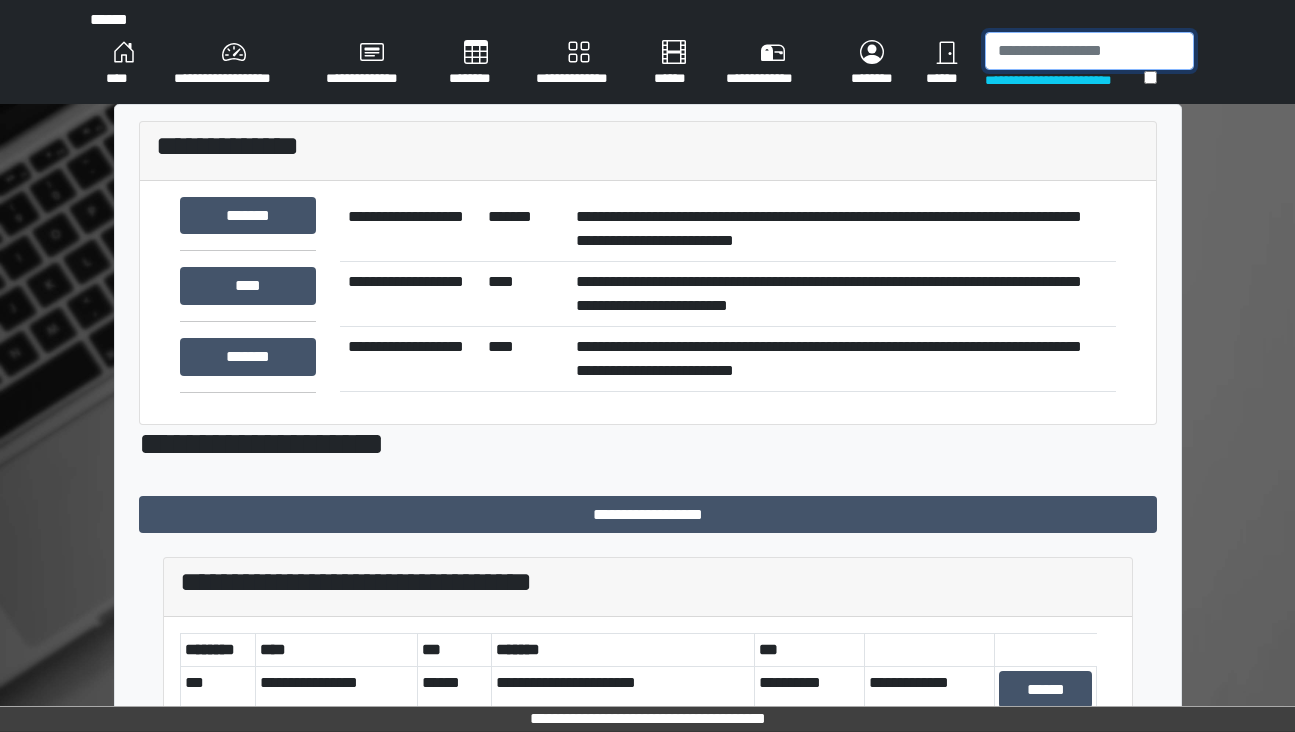 type on "*" 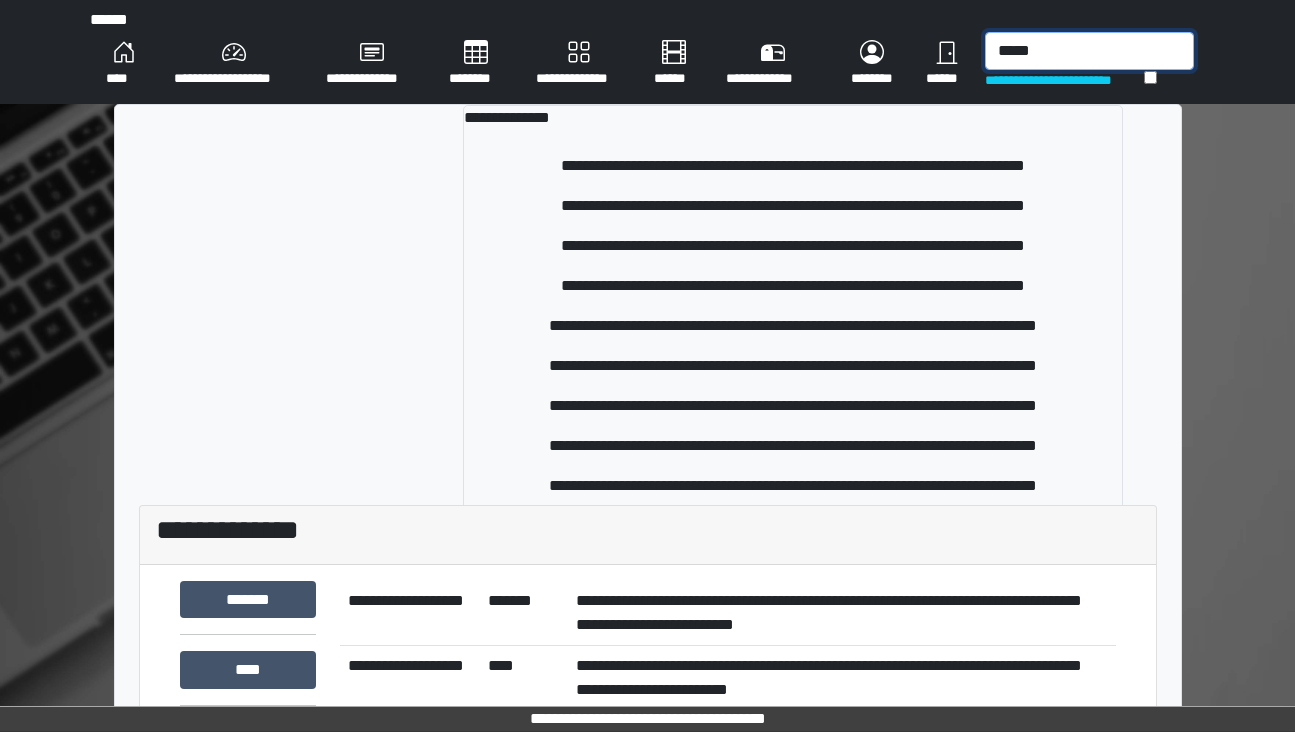 type on "*****" 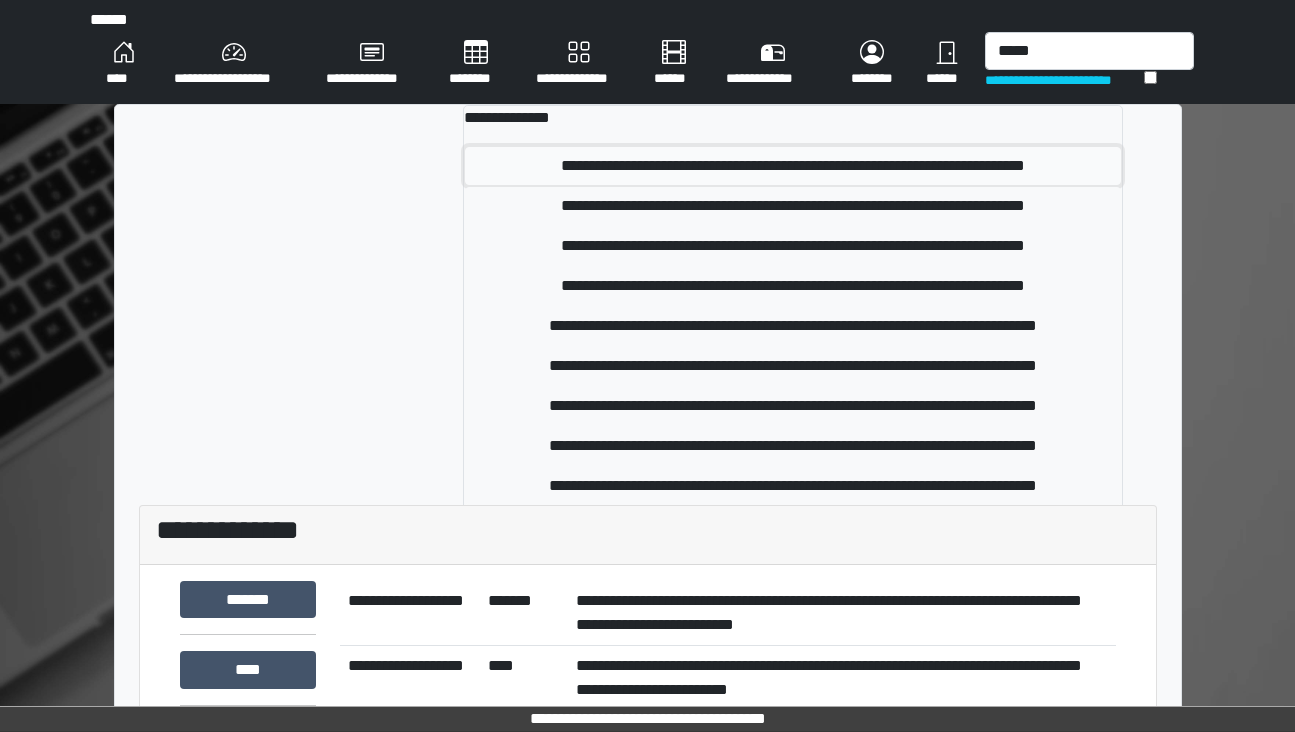 click on "**********" at bounding box center [793, 166] 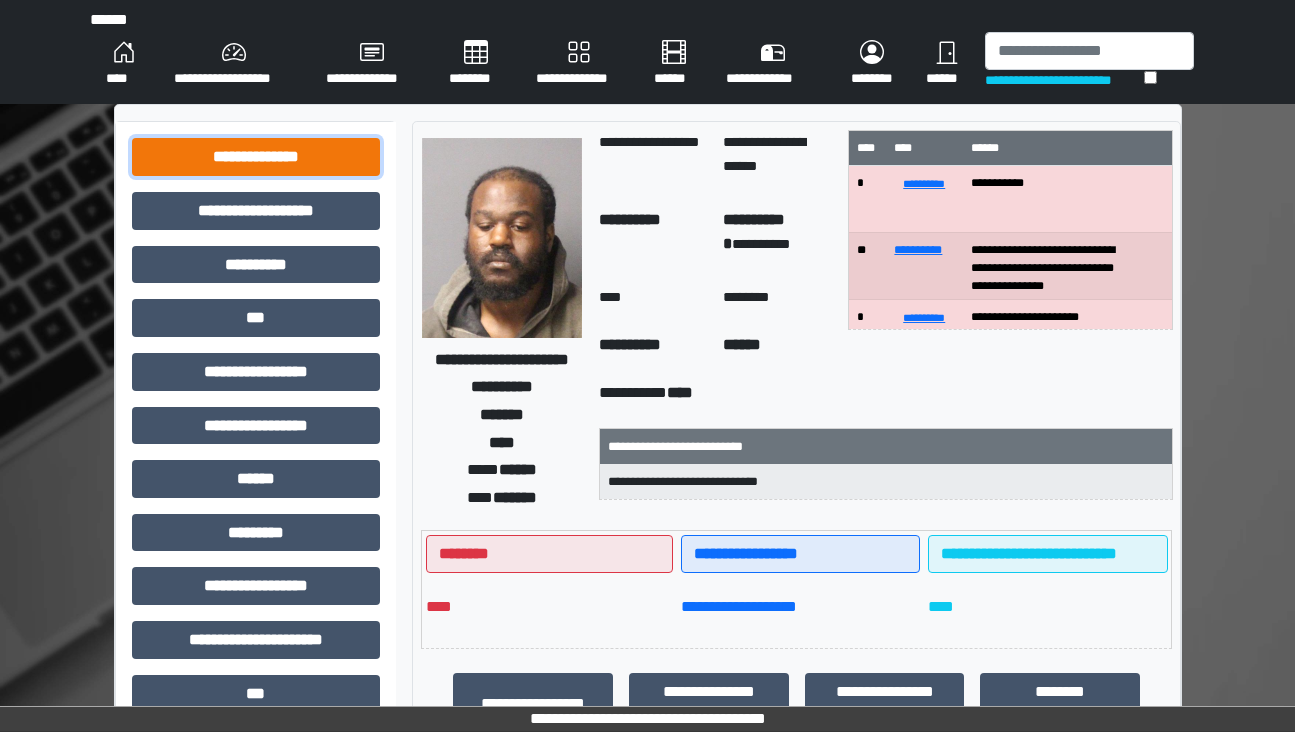 click on "**********" at bounding box center [256, 157] 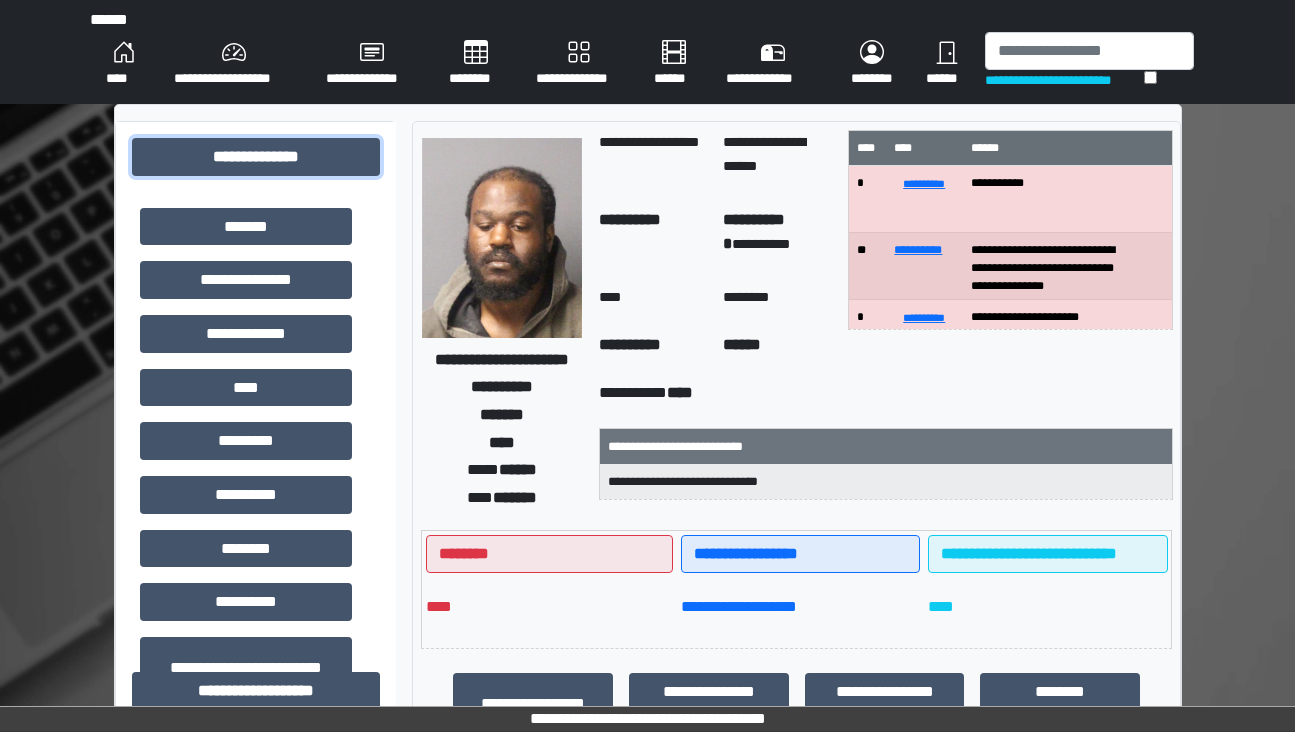 scroll, scrollTop: 573, scrollLeft: 0, axis: vertical 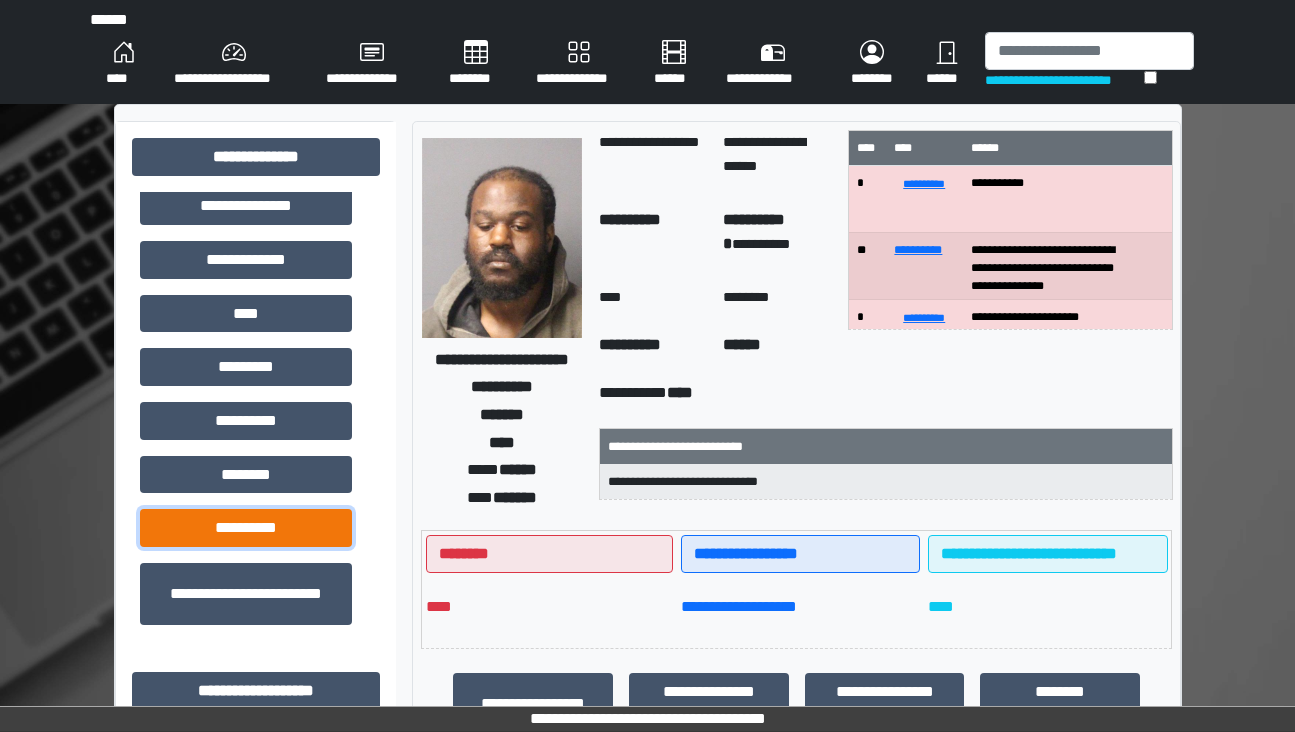 click on "**********" at bounding box center (246, 528) 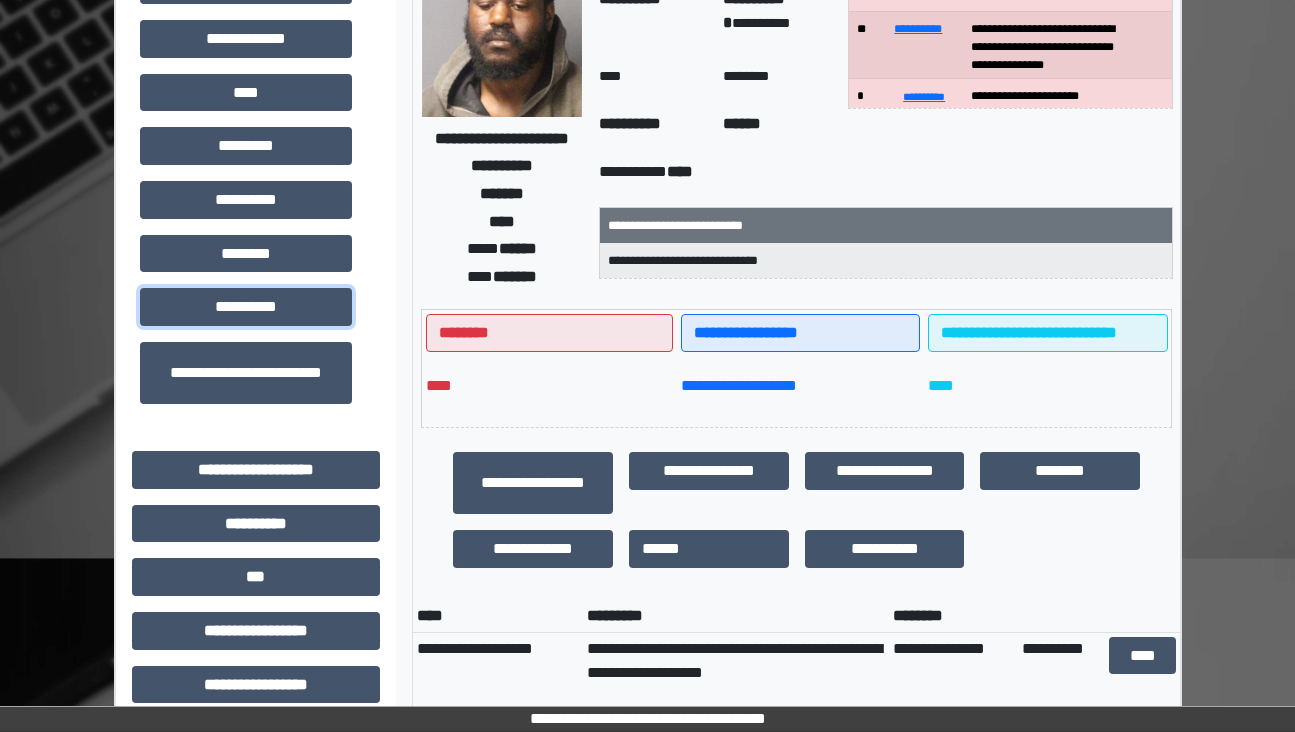 scroll, scrollTop: 375, scrollLeft: 0, axis: vertical 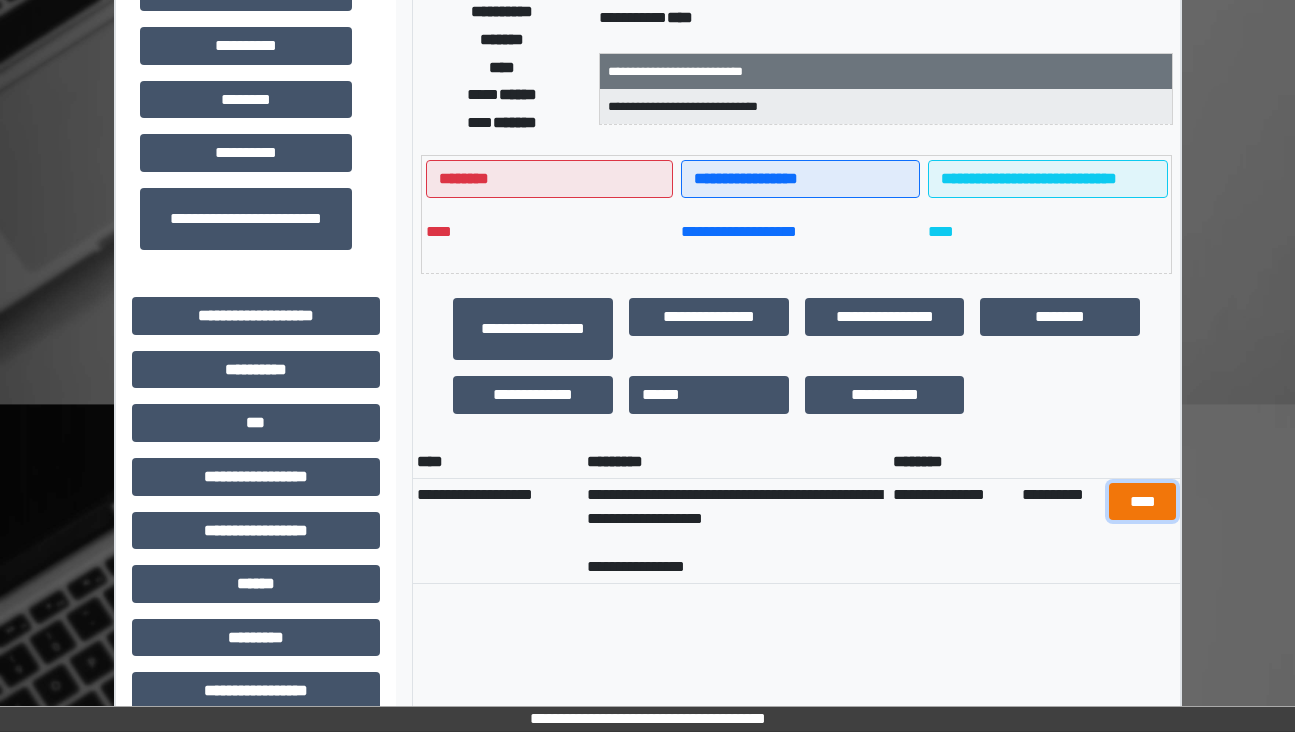 click on "****" at bounding box center (1142, 502) 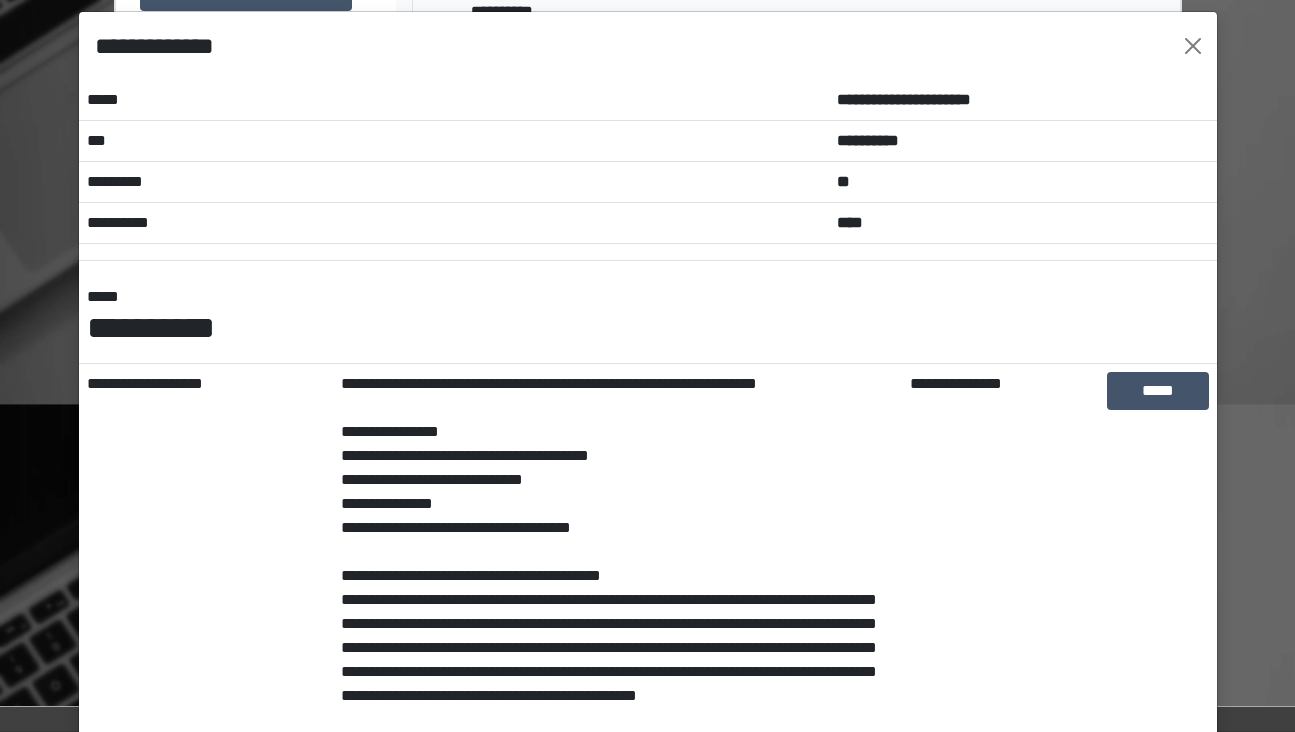 scroll, scrollTop: 0, scrollLeft: 0, axis: both 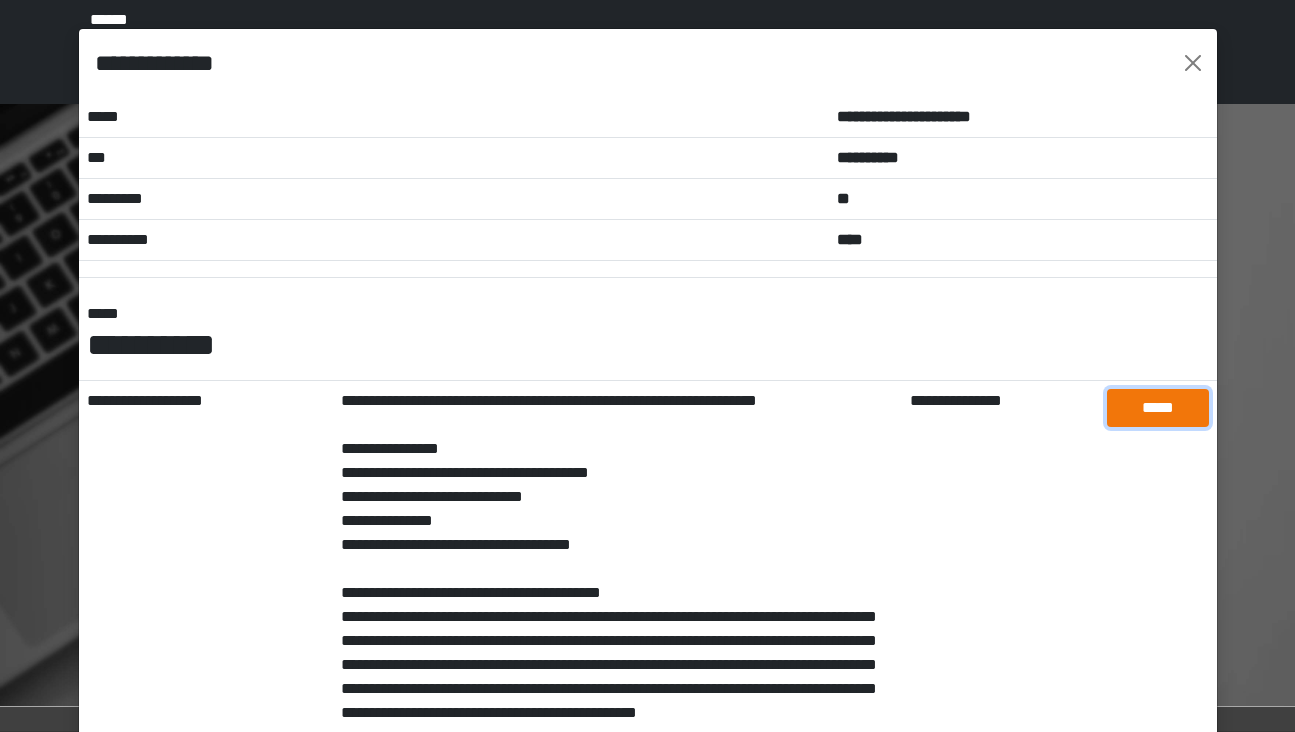 click on "*****" at bounding box center [1158, 408] 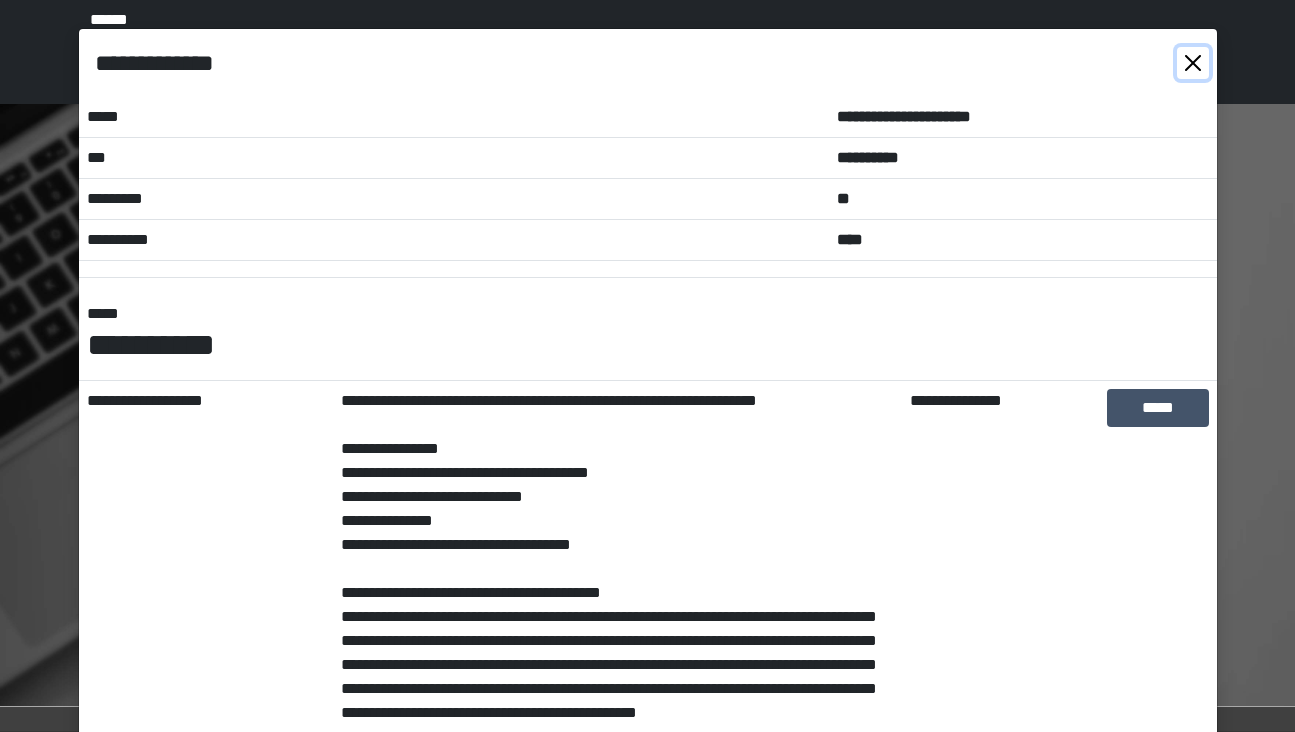 drag, startPoint x: 1180, startPoint y: 63, endPoint x: 1175, endPoint y: 89, distance: 26.476404 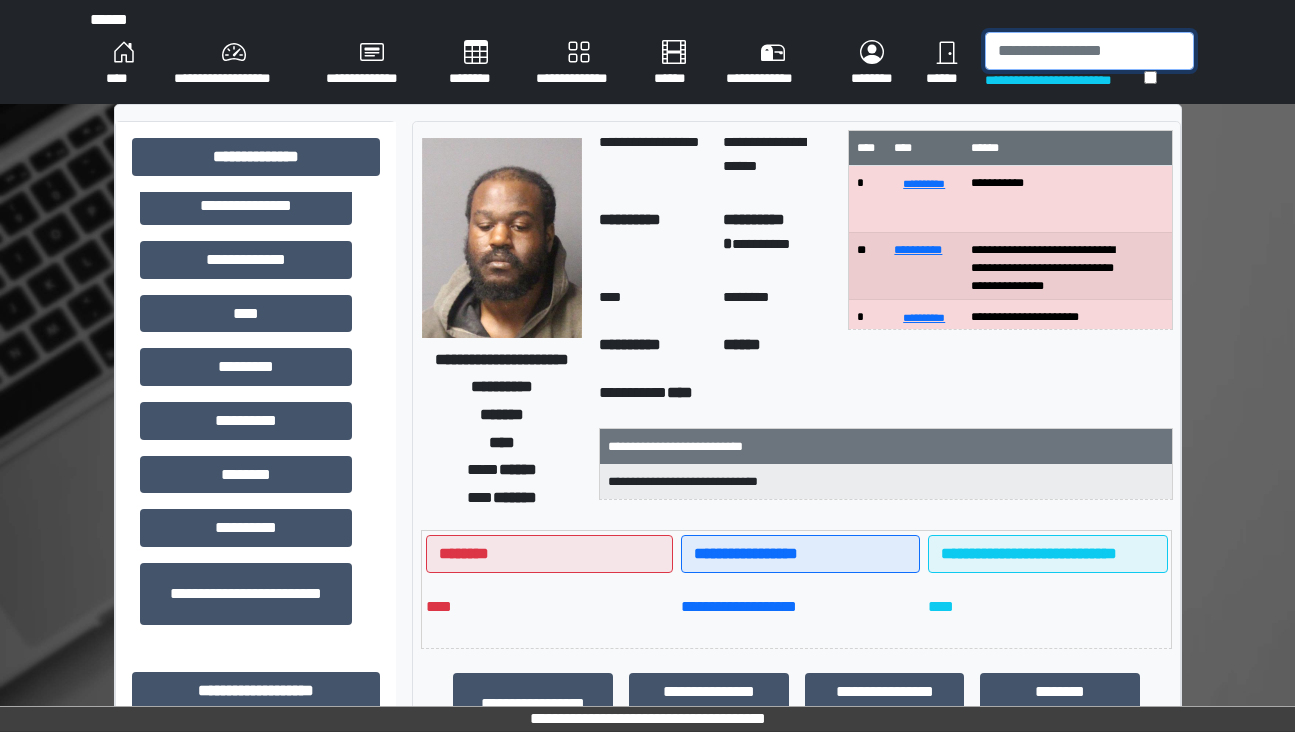 click at bounding box center (1089, 51) 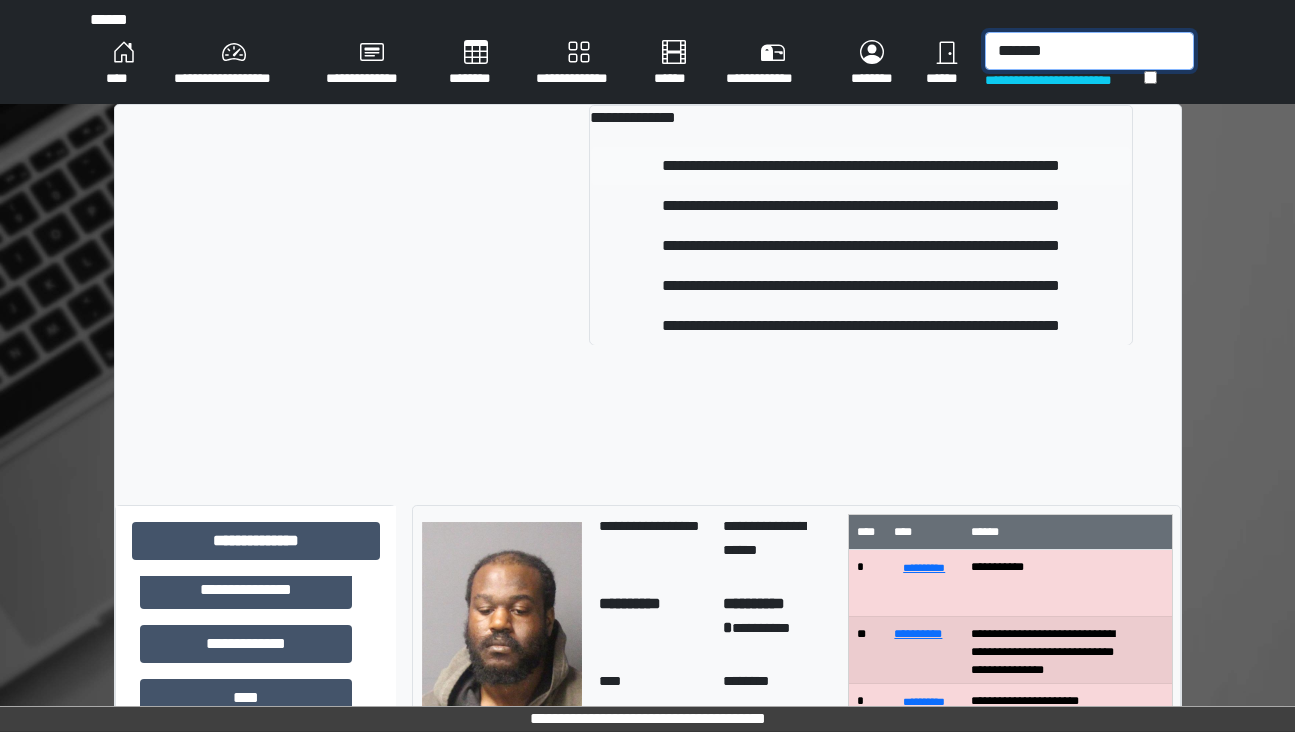 type on "*******" 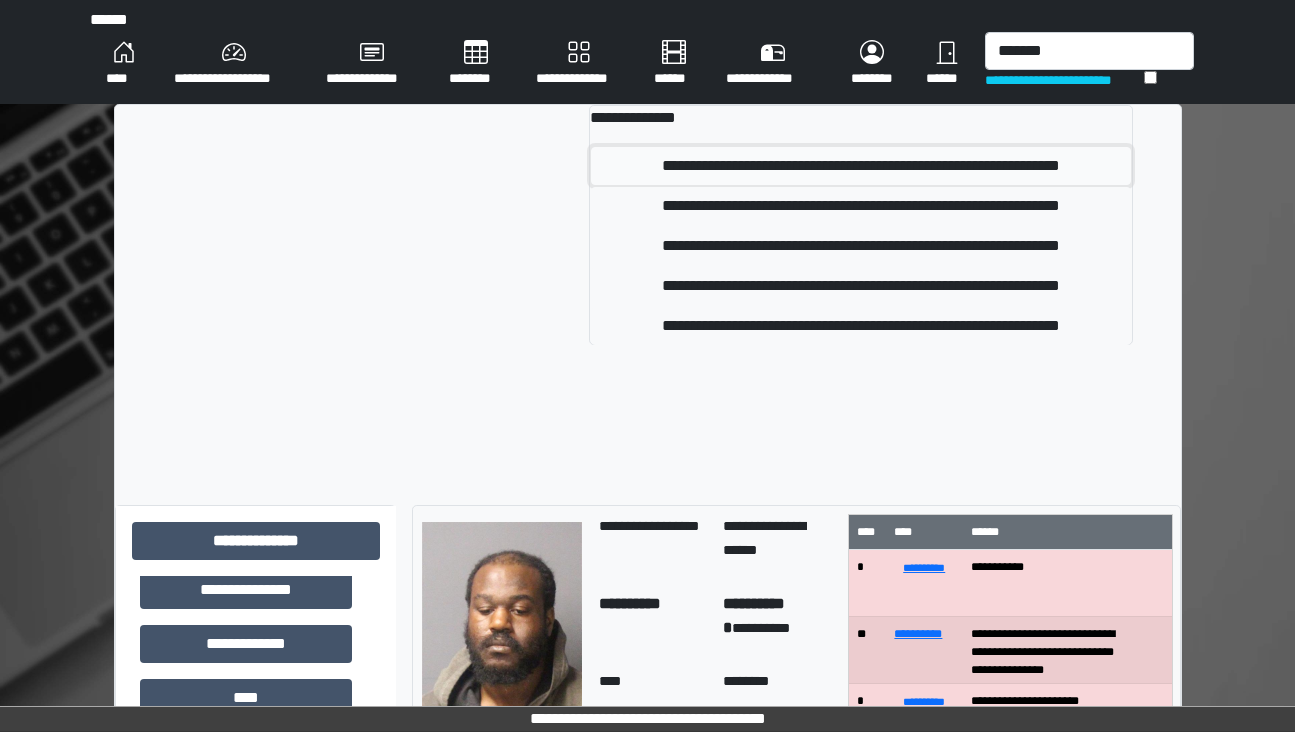 click on "**********" at bounding box center [861, 166] 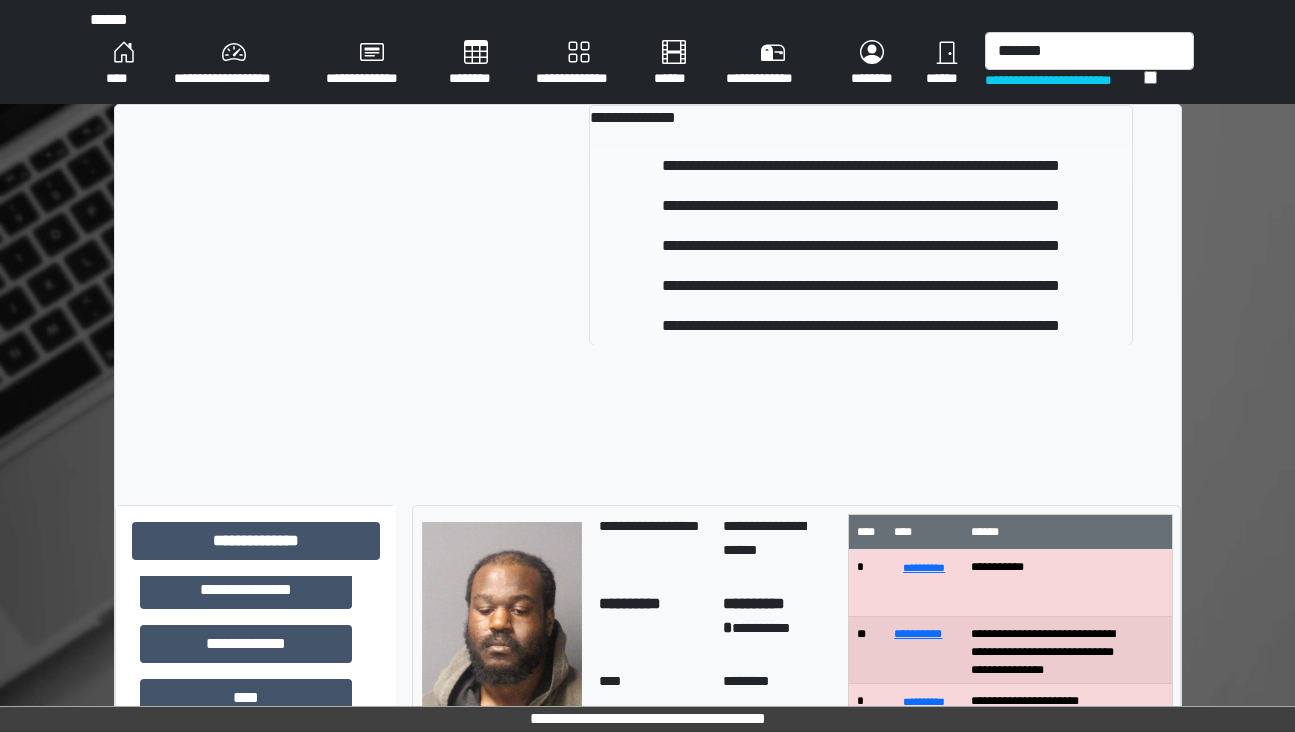 type 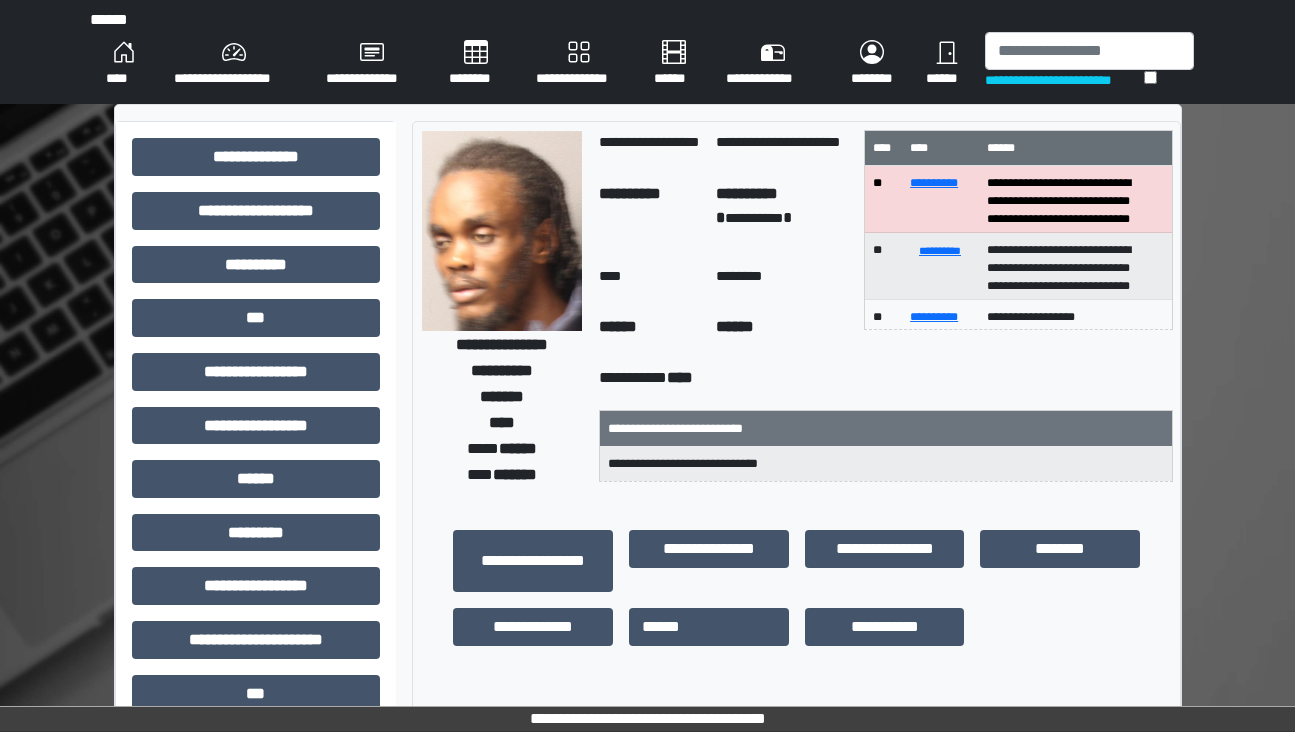 click at bounding box center [502, 231] 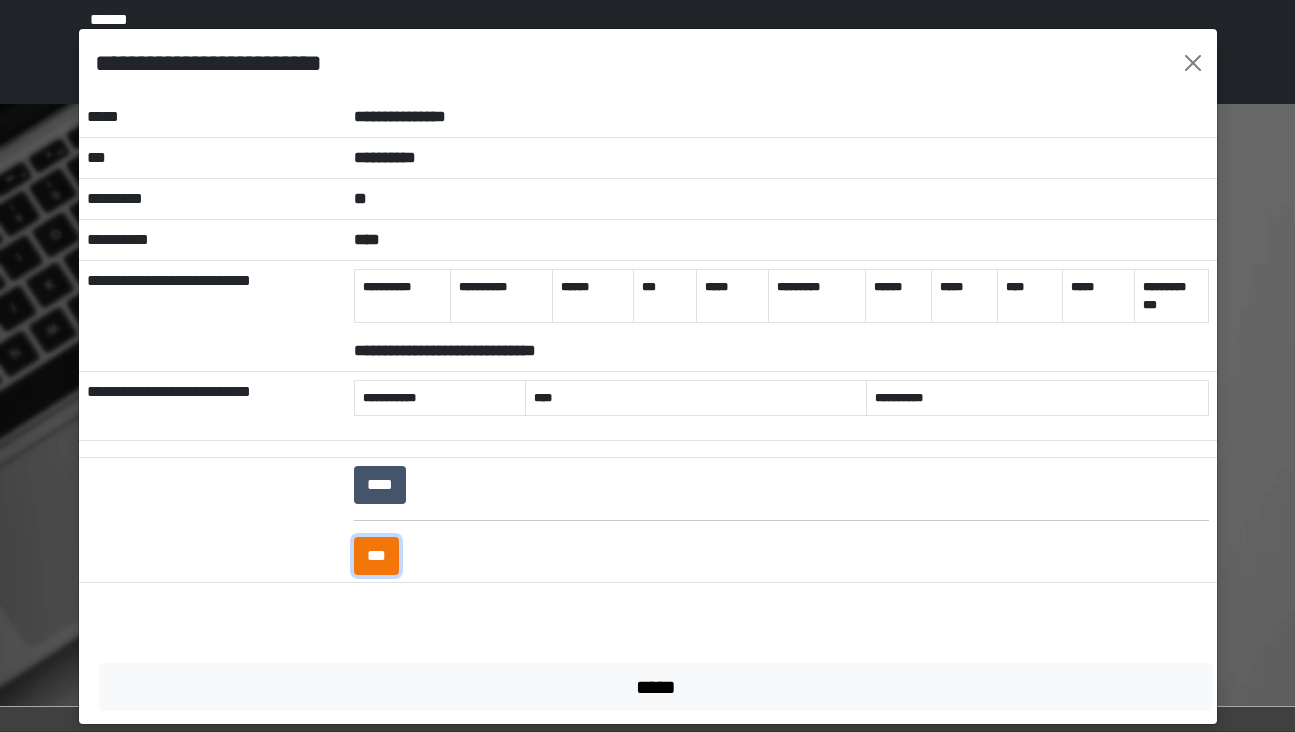 click on "***" at bounding box center (376, 556) 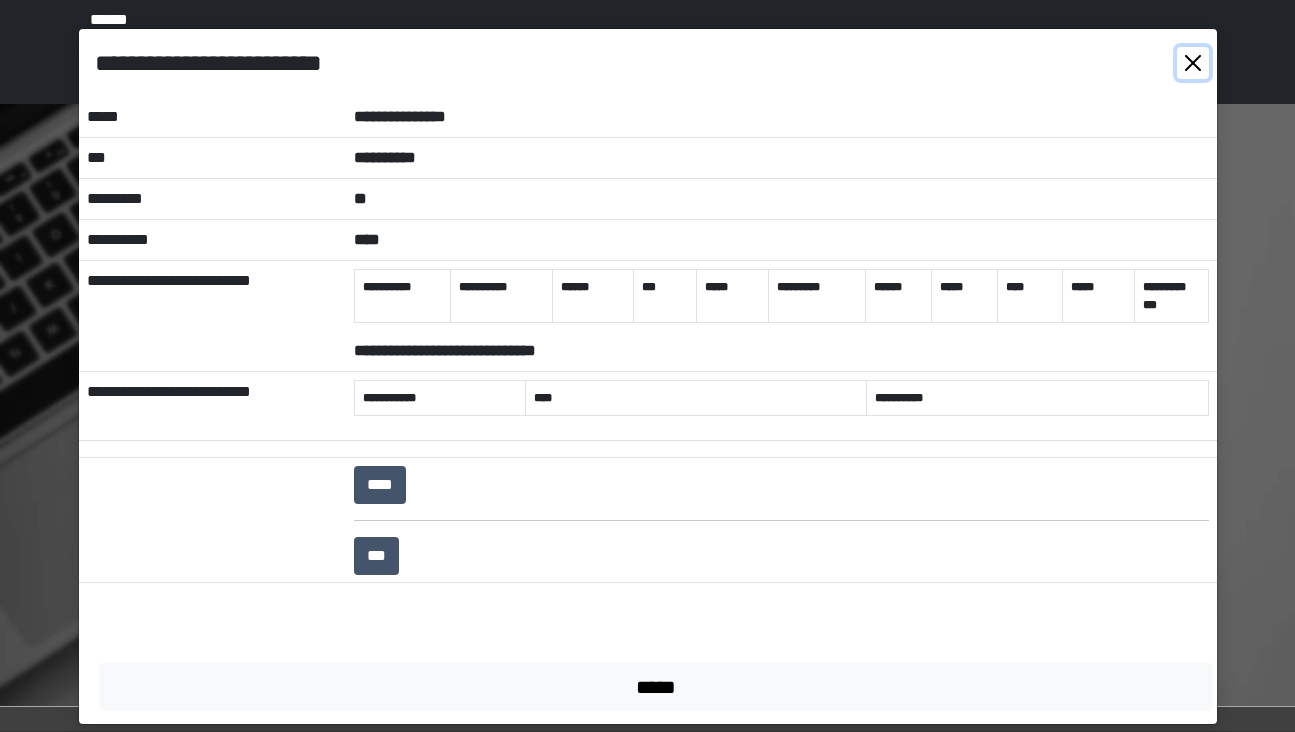click at bounding box center (1193, 63) 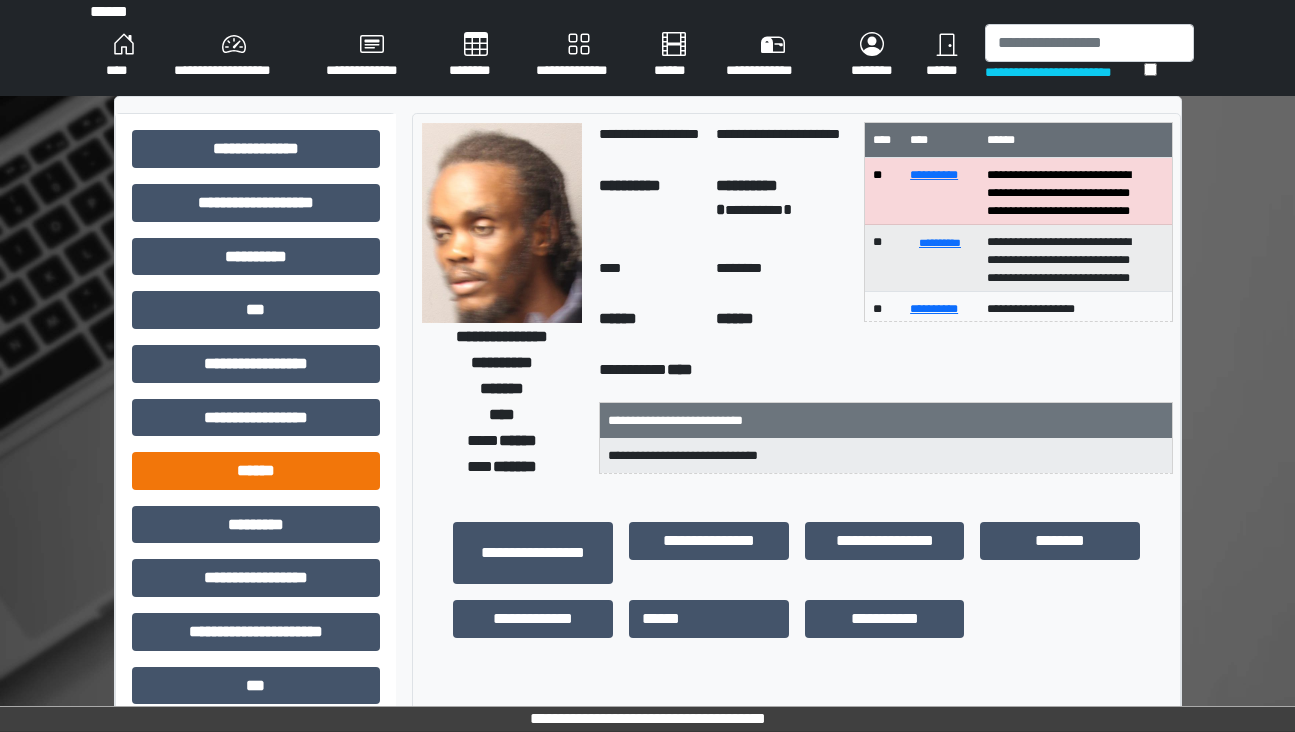 scroll, scrollTop: 0, scrollLeft: 0, axis: both 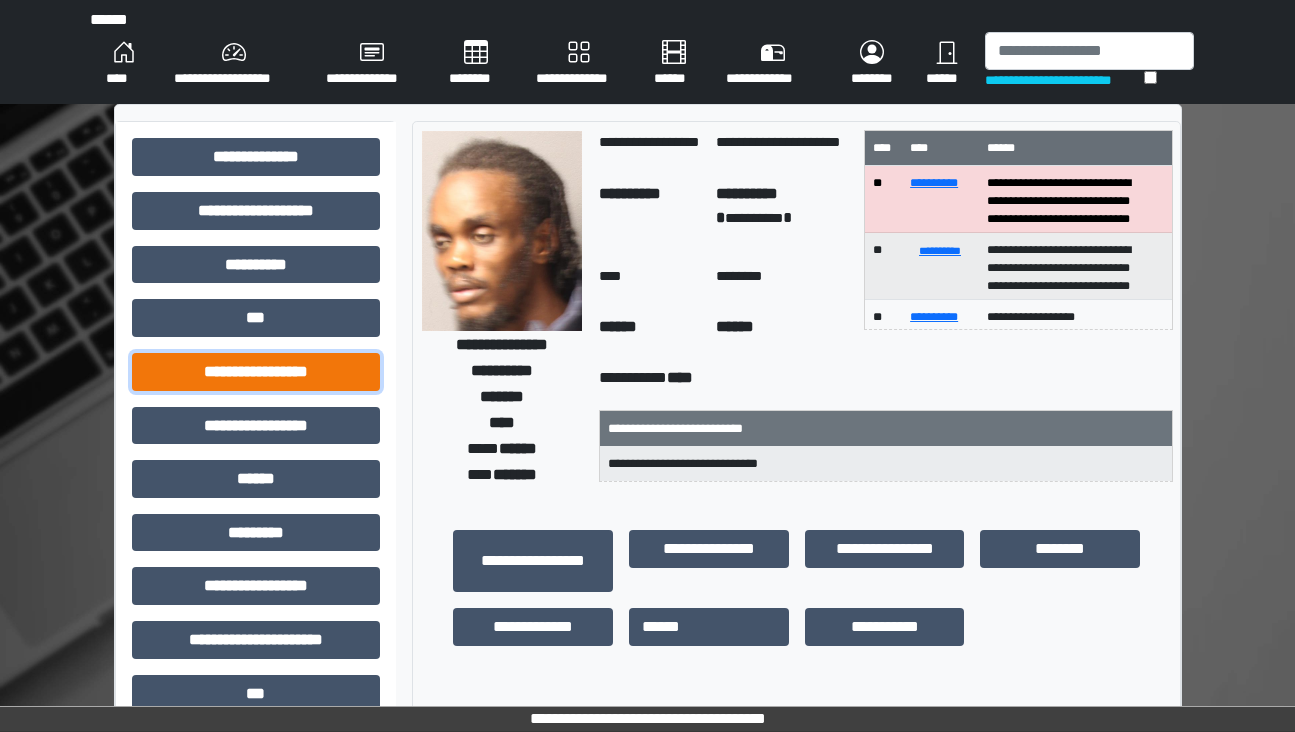 click on "**********" at bounding box center (256, 372) 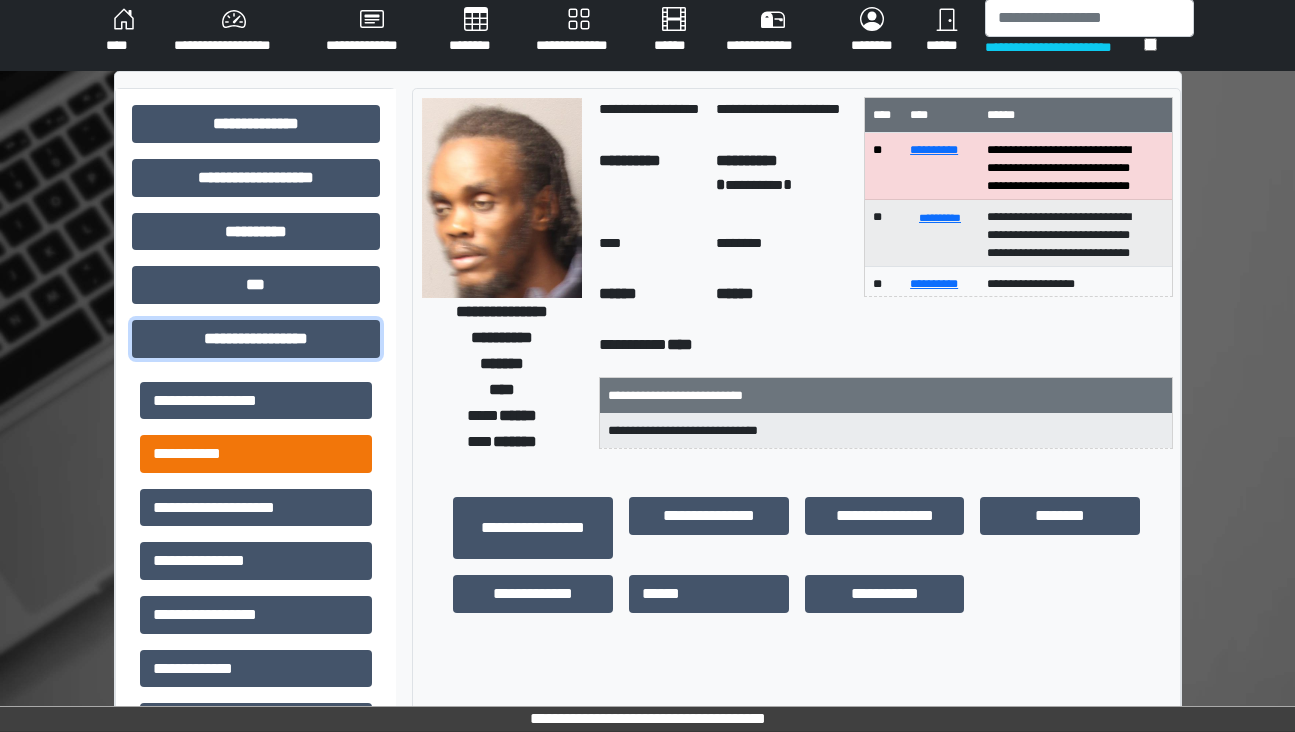 scroll, scrollTop: 249, scrollLeft: 0, axis: vertical 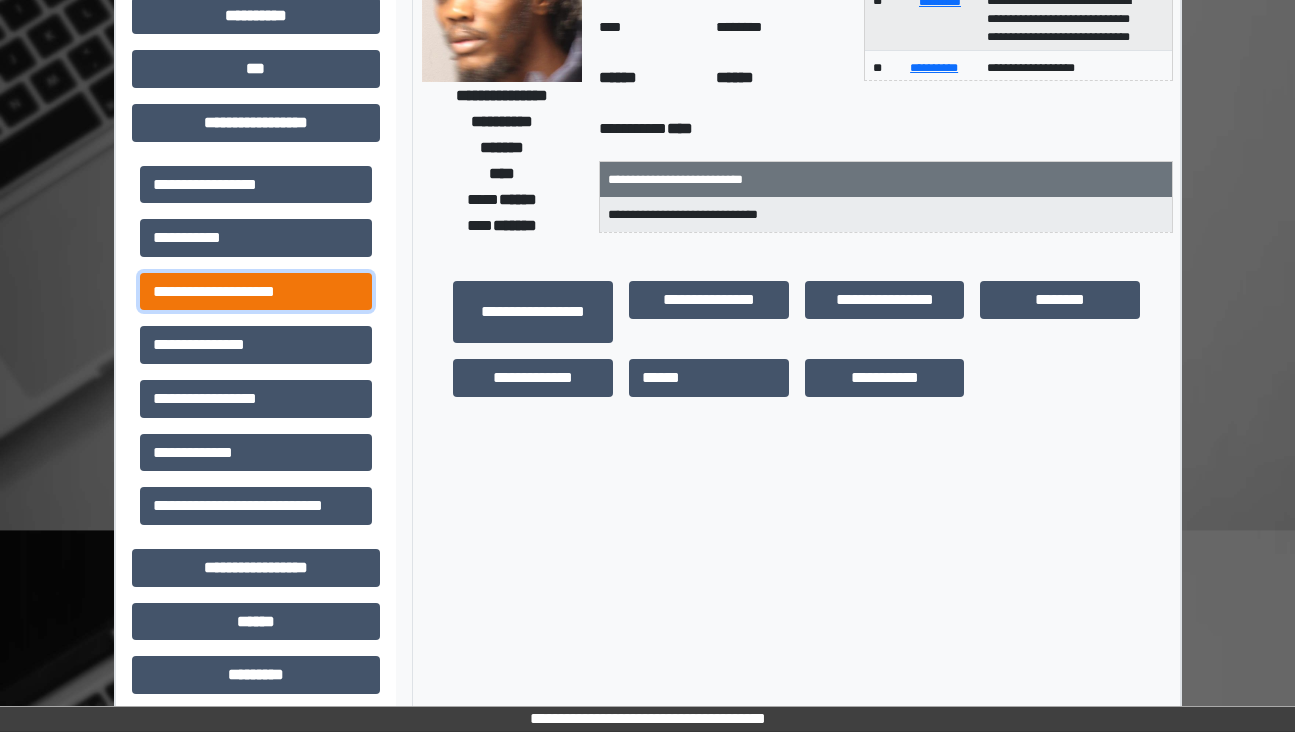 click on "**********" at bounding box center [256, 292] 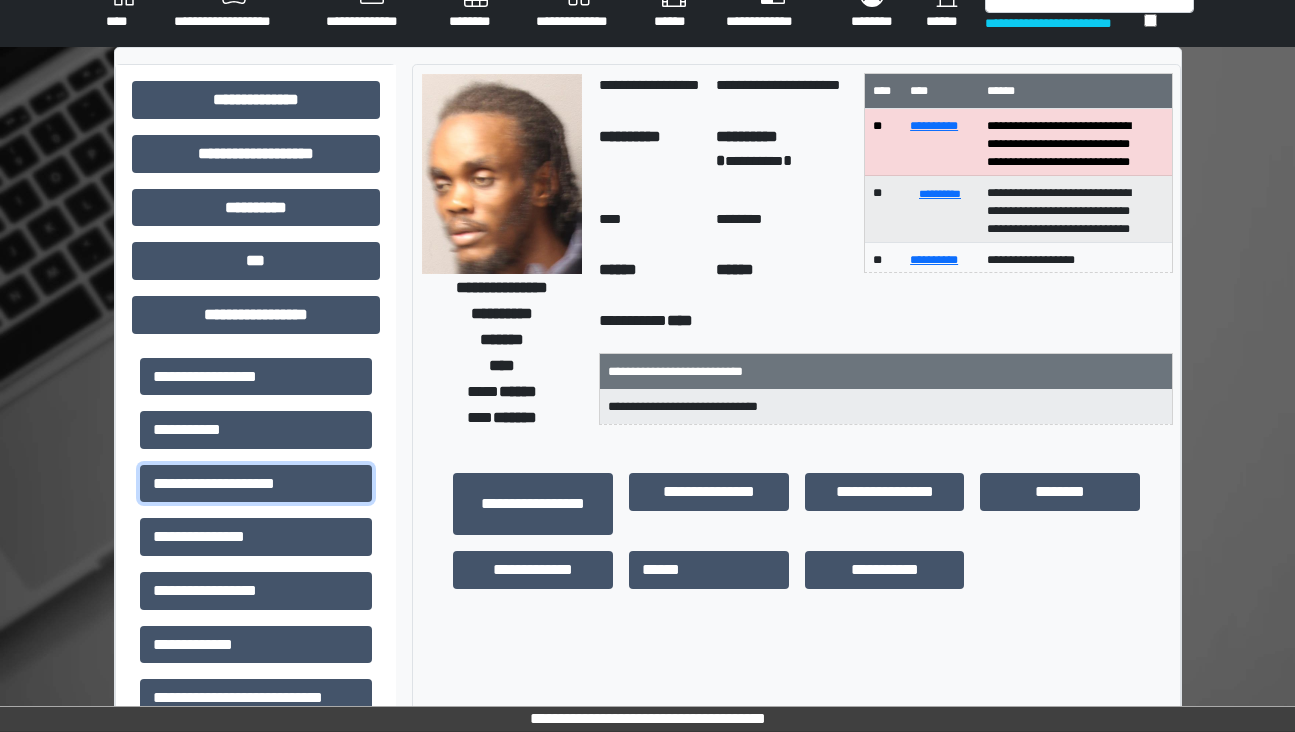 scroll, scrollTop: 0, scrollLeft: 0, axis: both 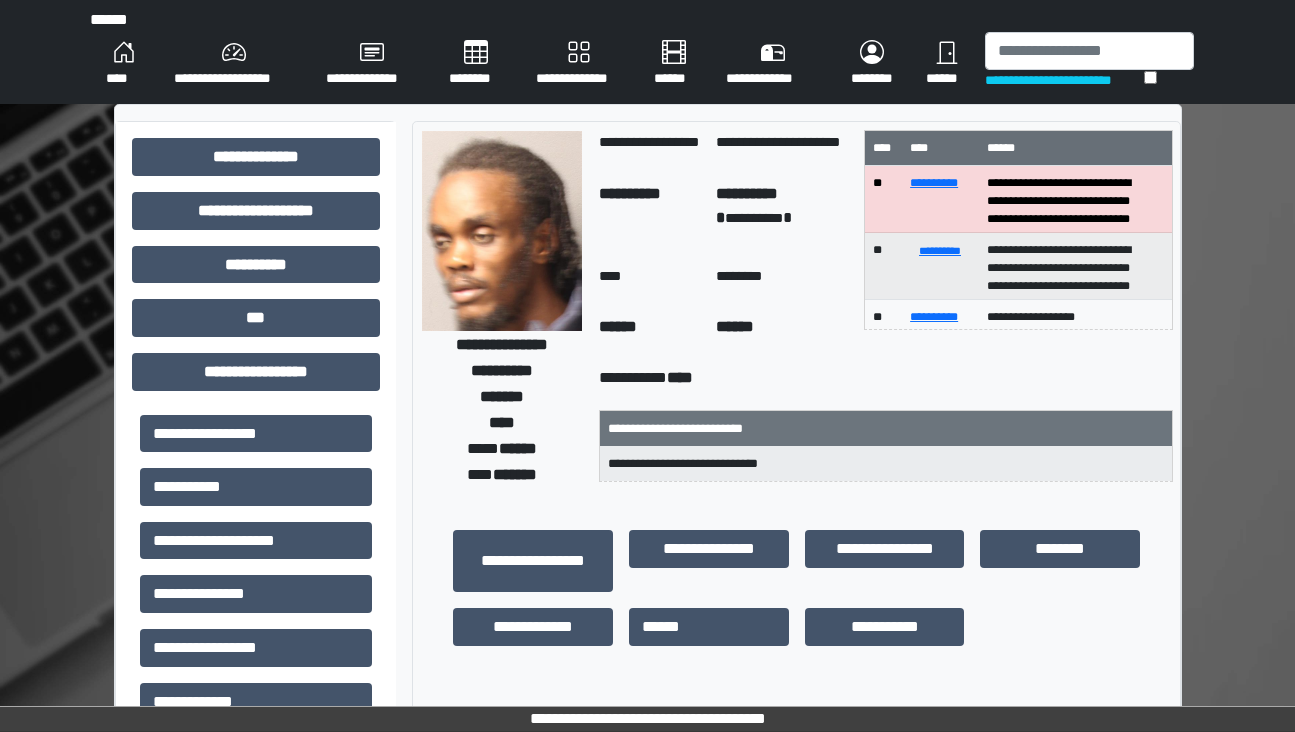 click on "********" at bounding box center [476, 64] 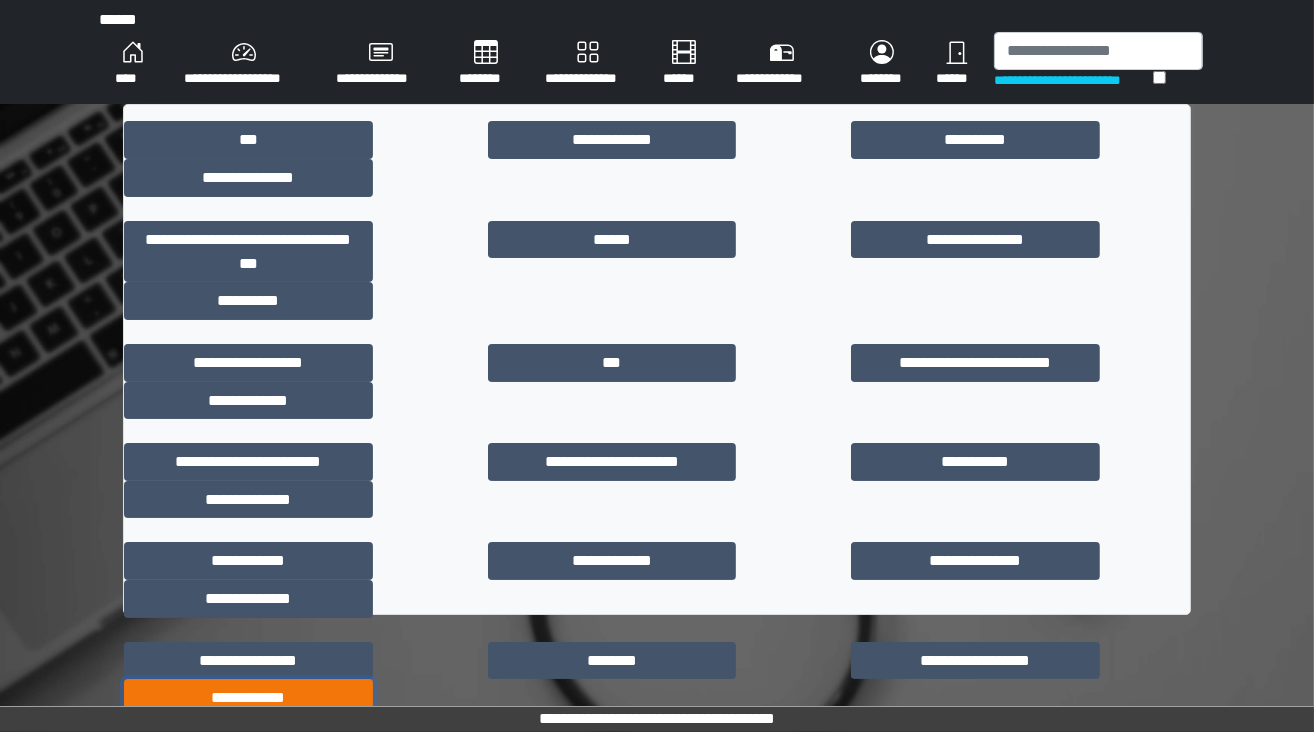 click on "**********" at bounding box center (248, 698) 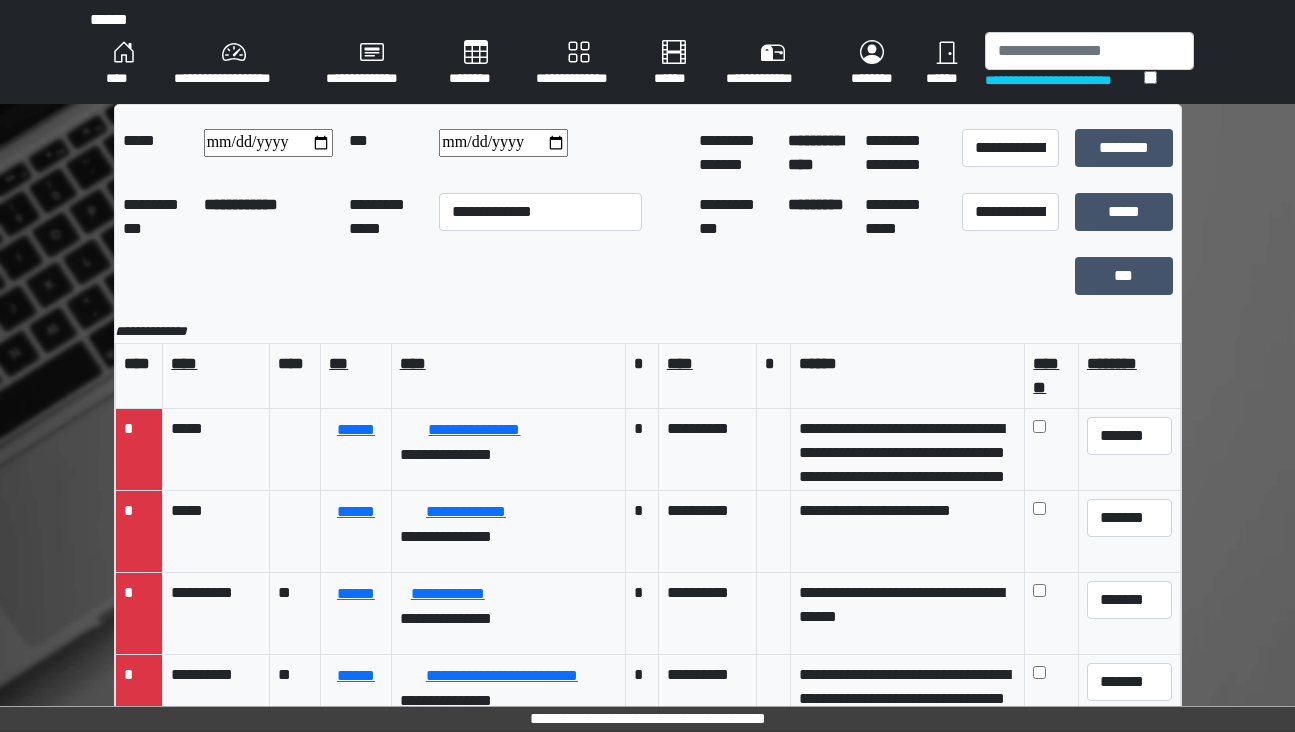 click at bounding box center (503, 143) 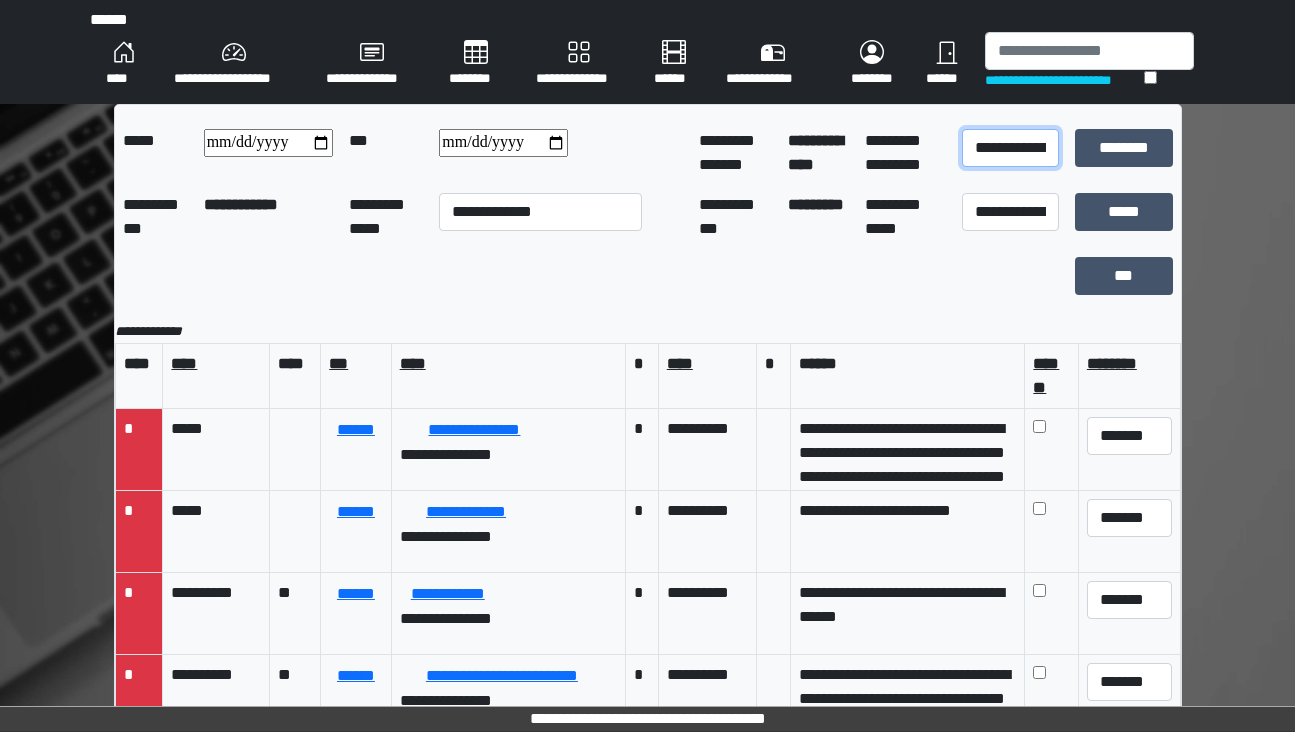 click on "**********" at bounding box center [1010, 148] 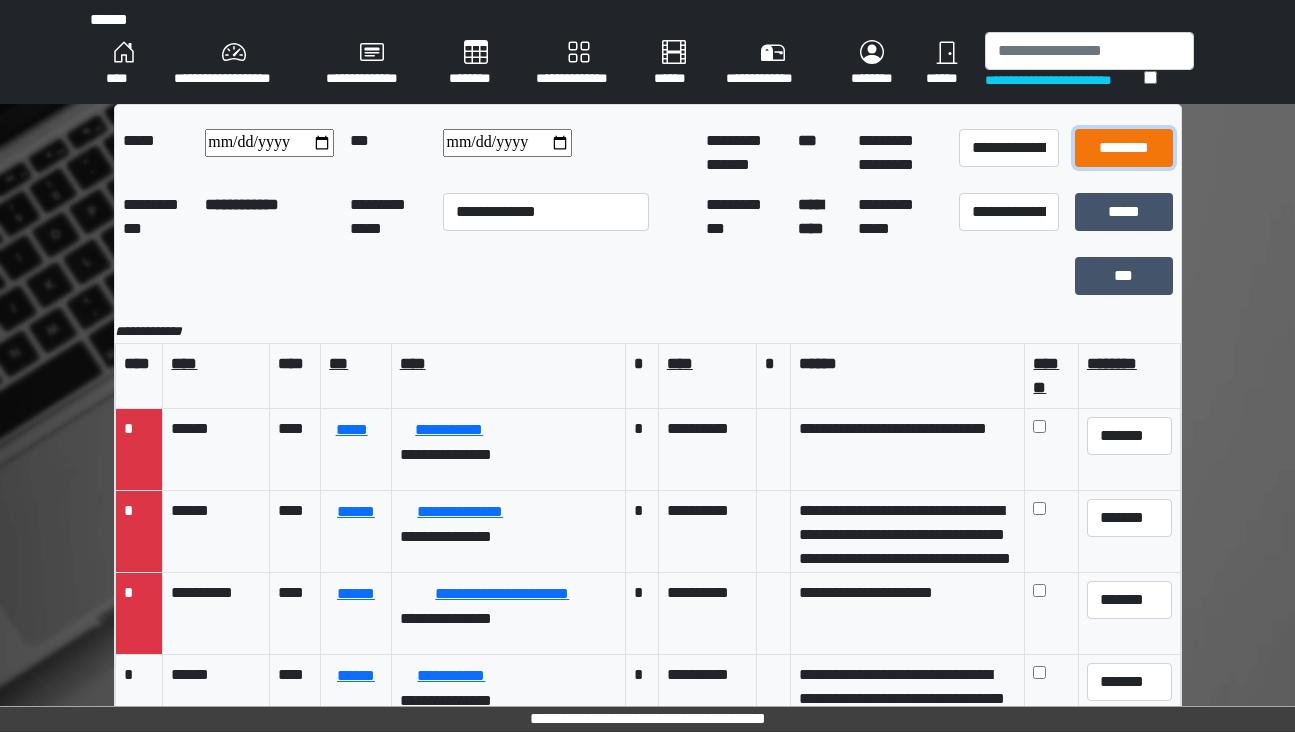 click on "********" at bounding box center (1124, 148) 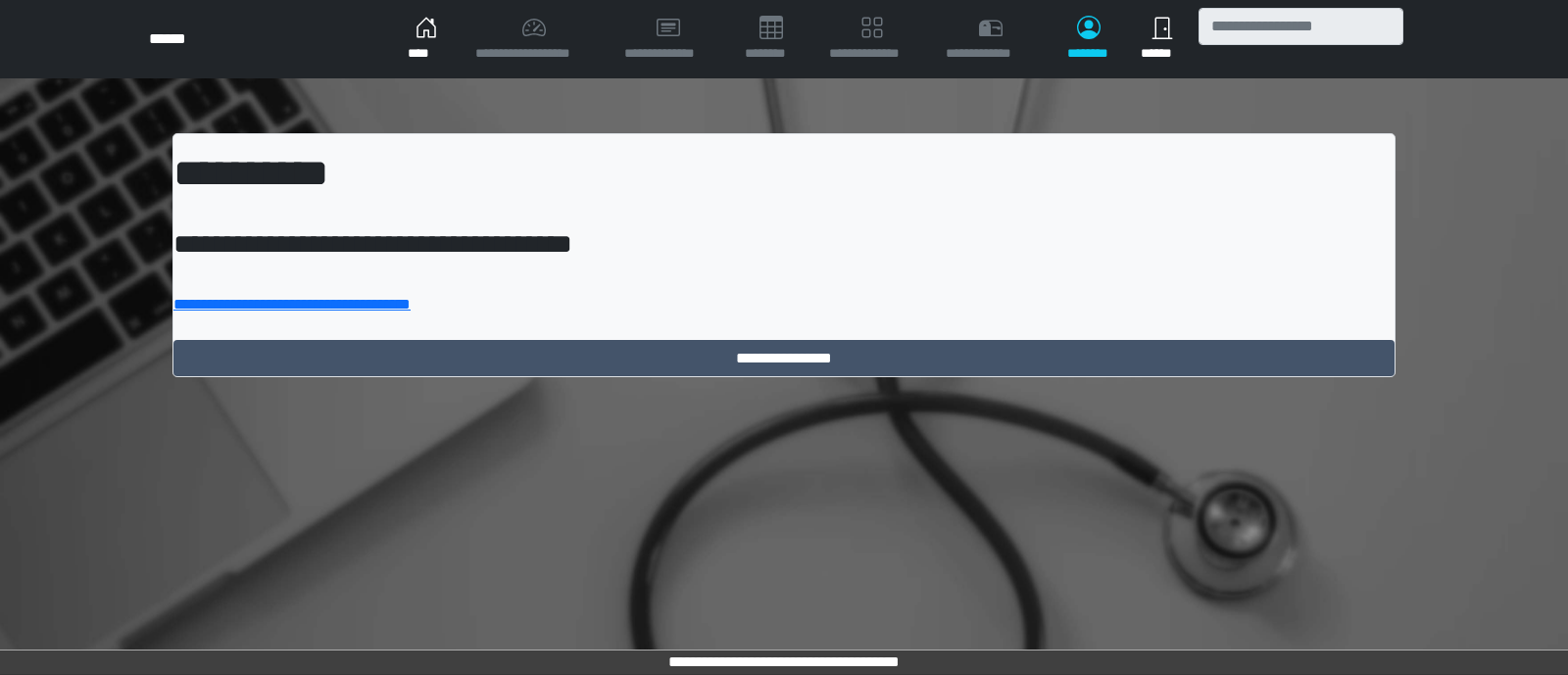 scroll, scrollTop: 0, scrollLeft: 0, axis: both 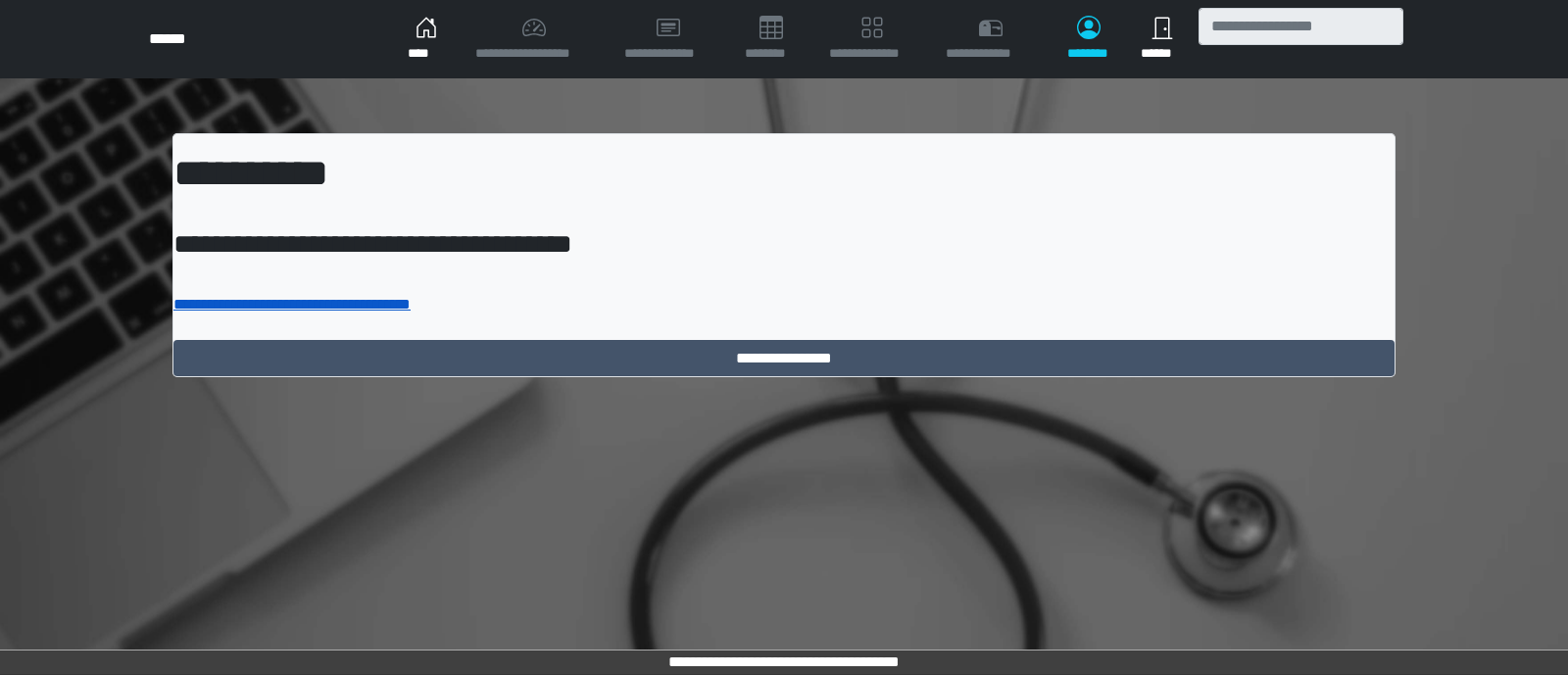 click on "**********" at bounding box center (292, 304) 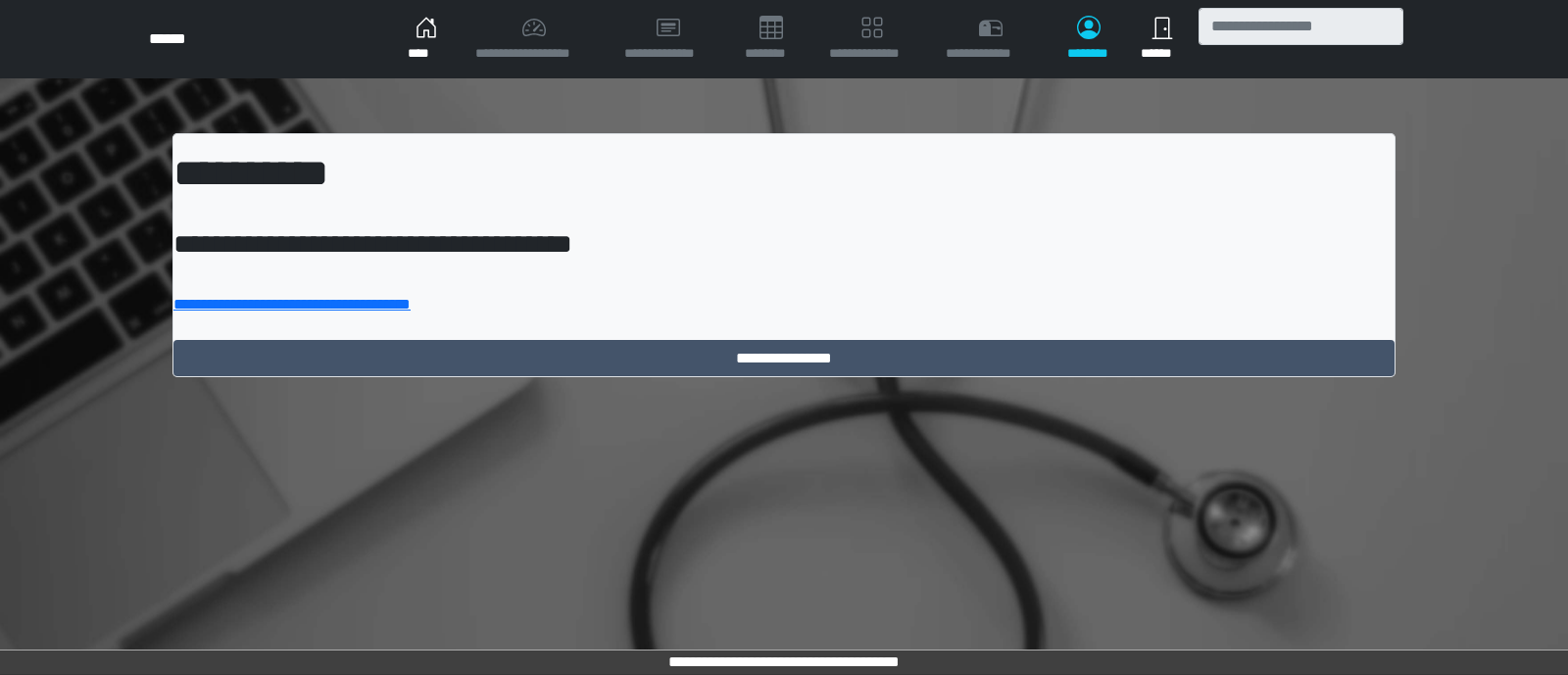 click on "****" at bounding box center [425, 39] 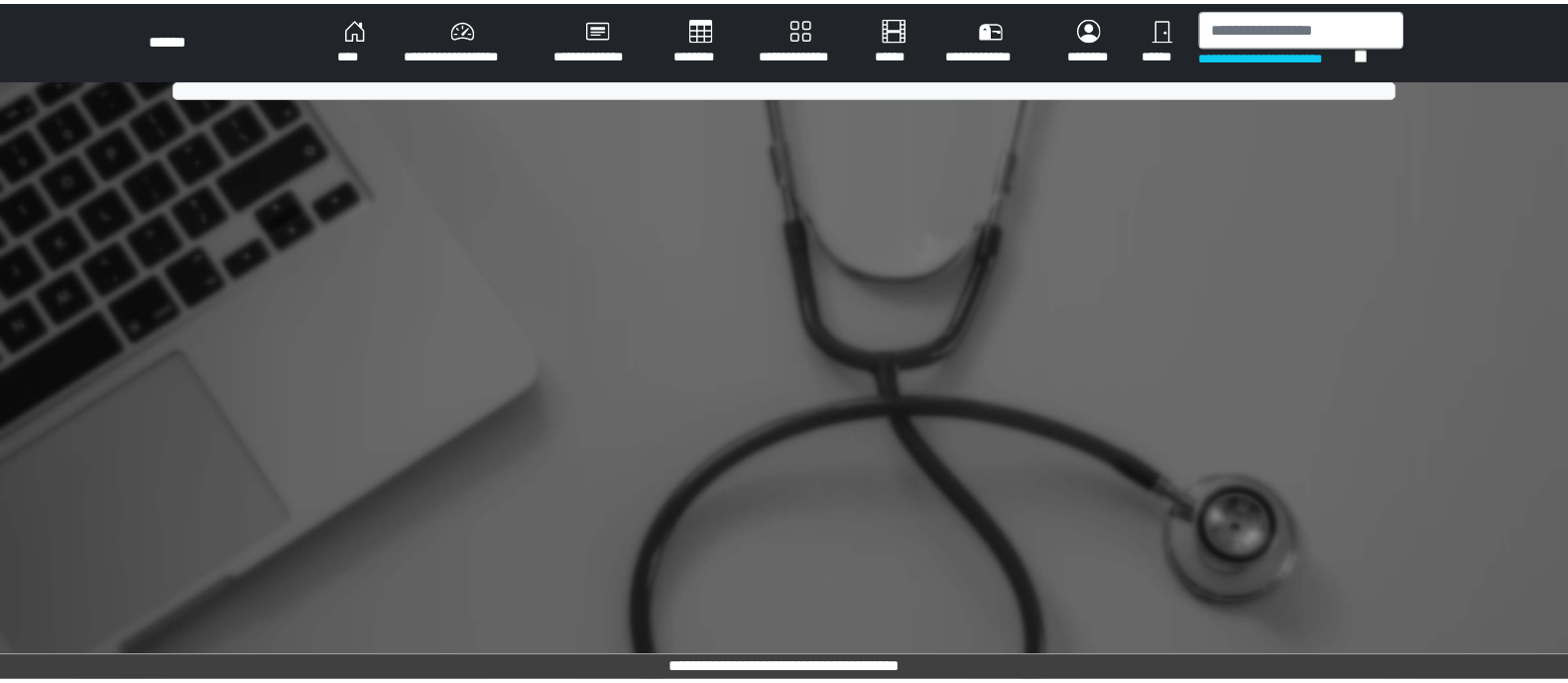 scroll, scrollTop: 0, scrollLeft: 0, axis: both 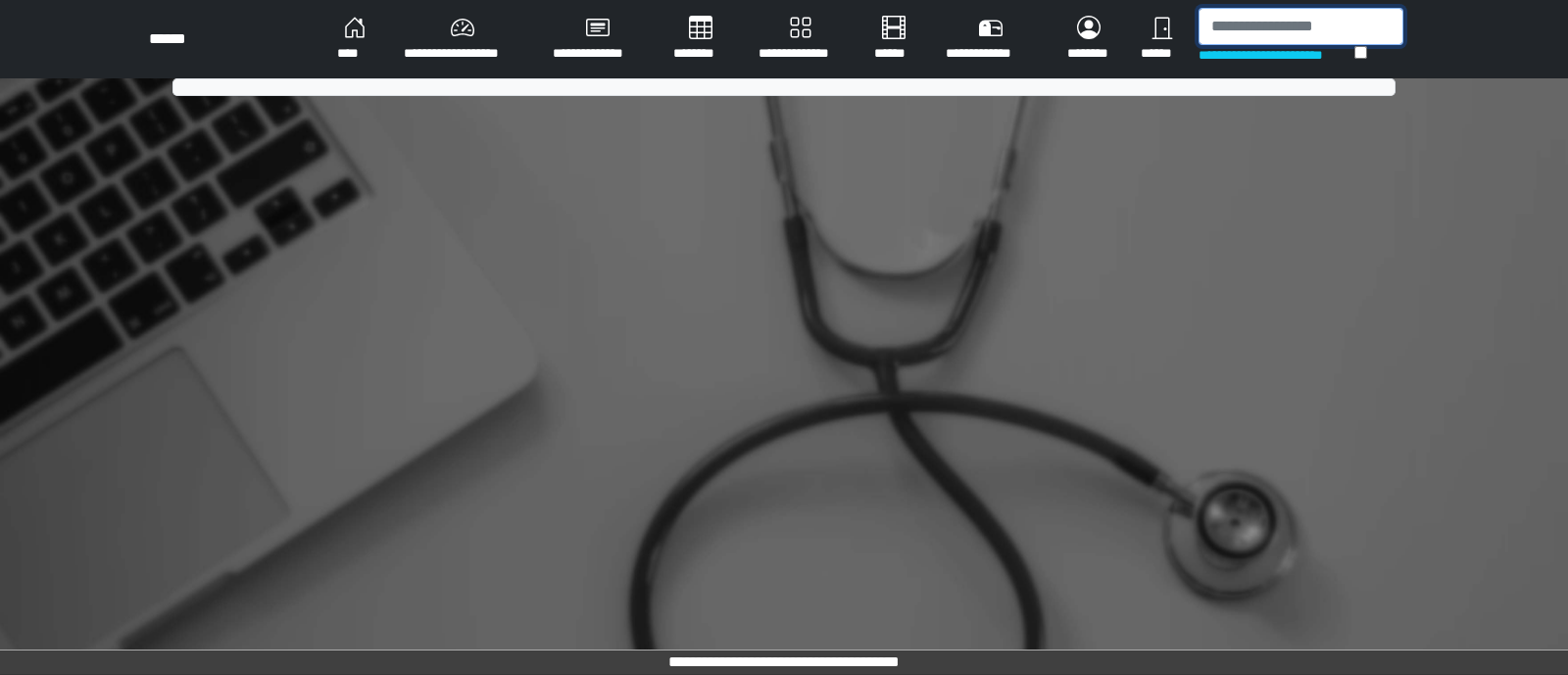 click at bounding box center [1300, 26] 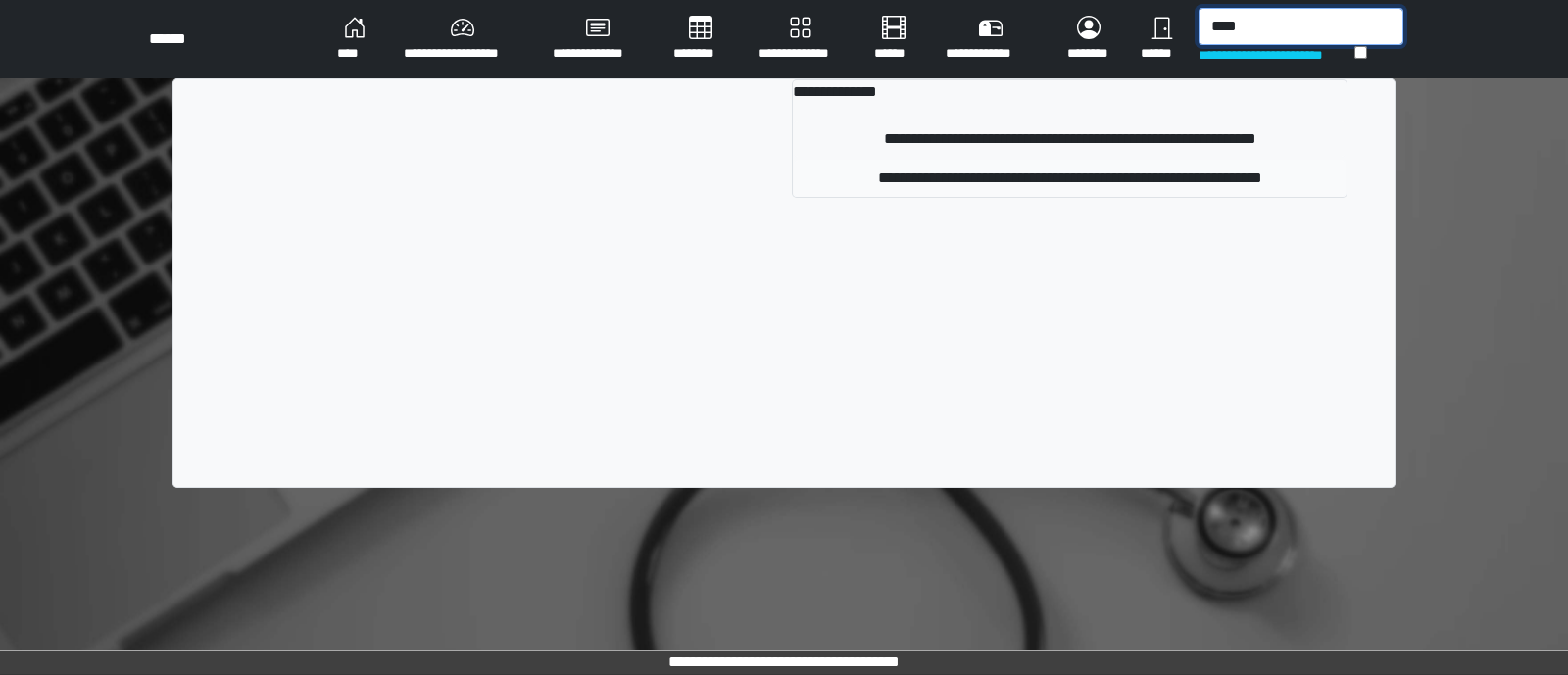 type on "****" 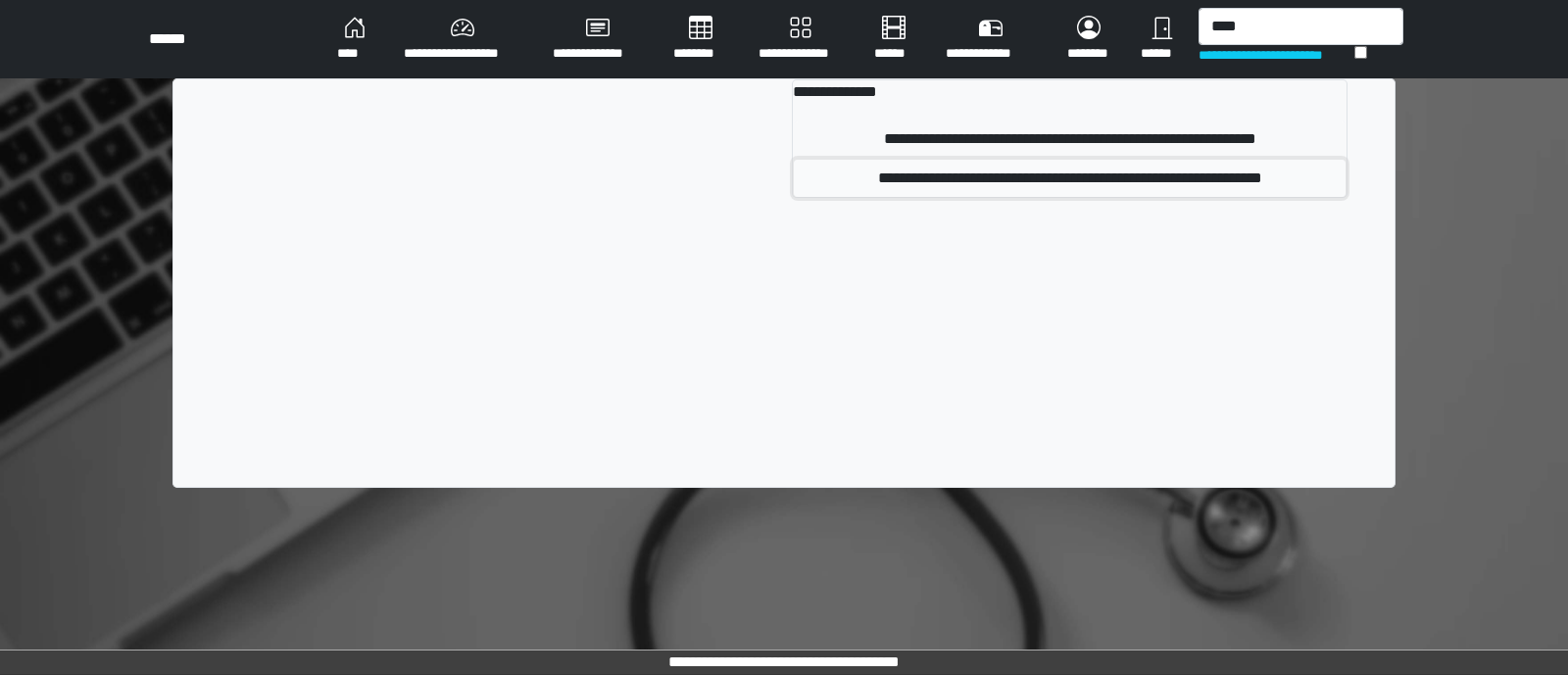 click on "**********" at bounding box center (1069, 178) 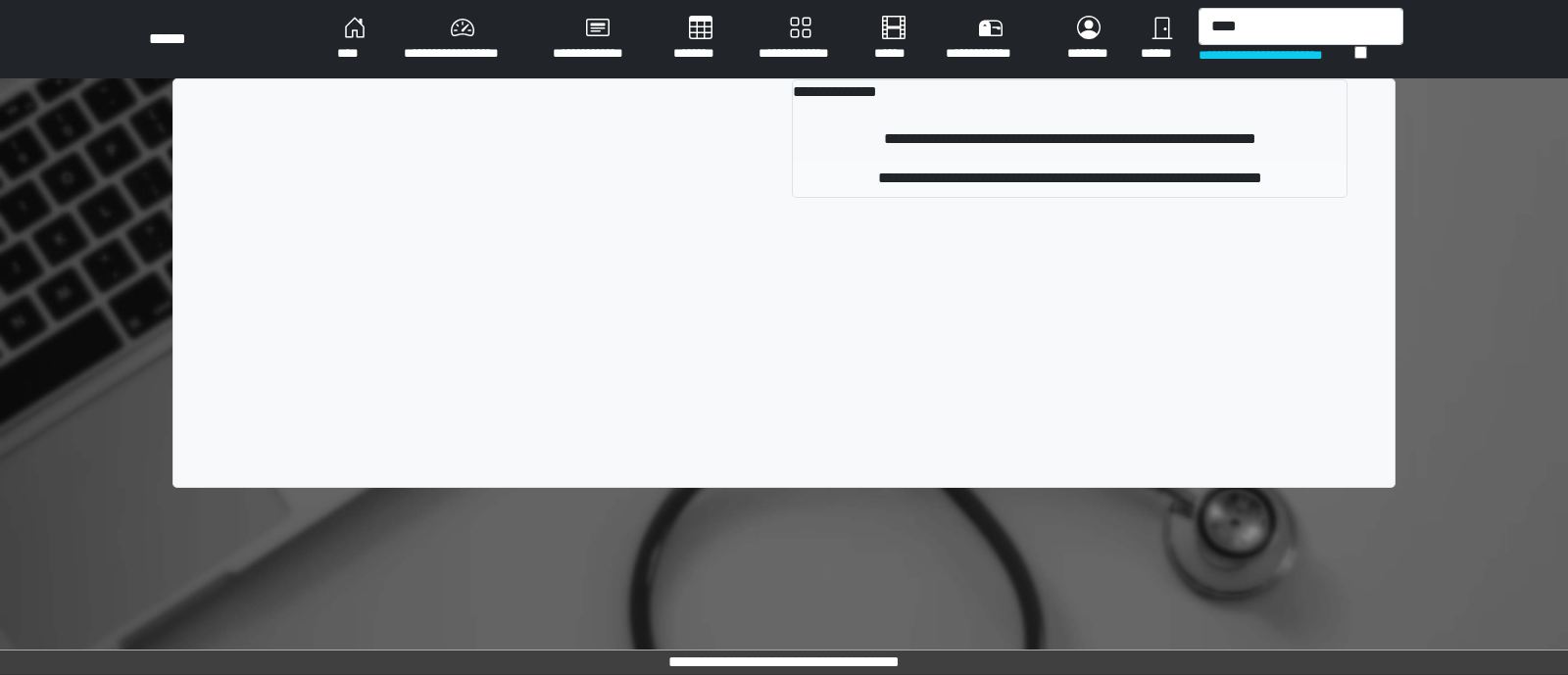 type 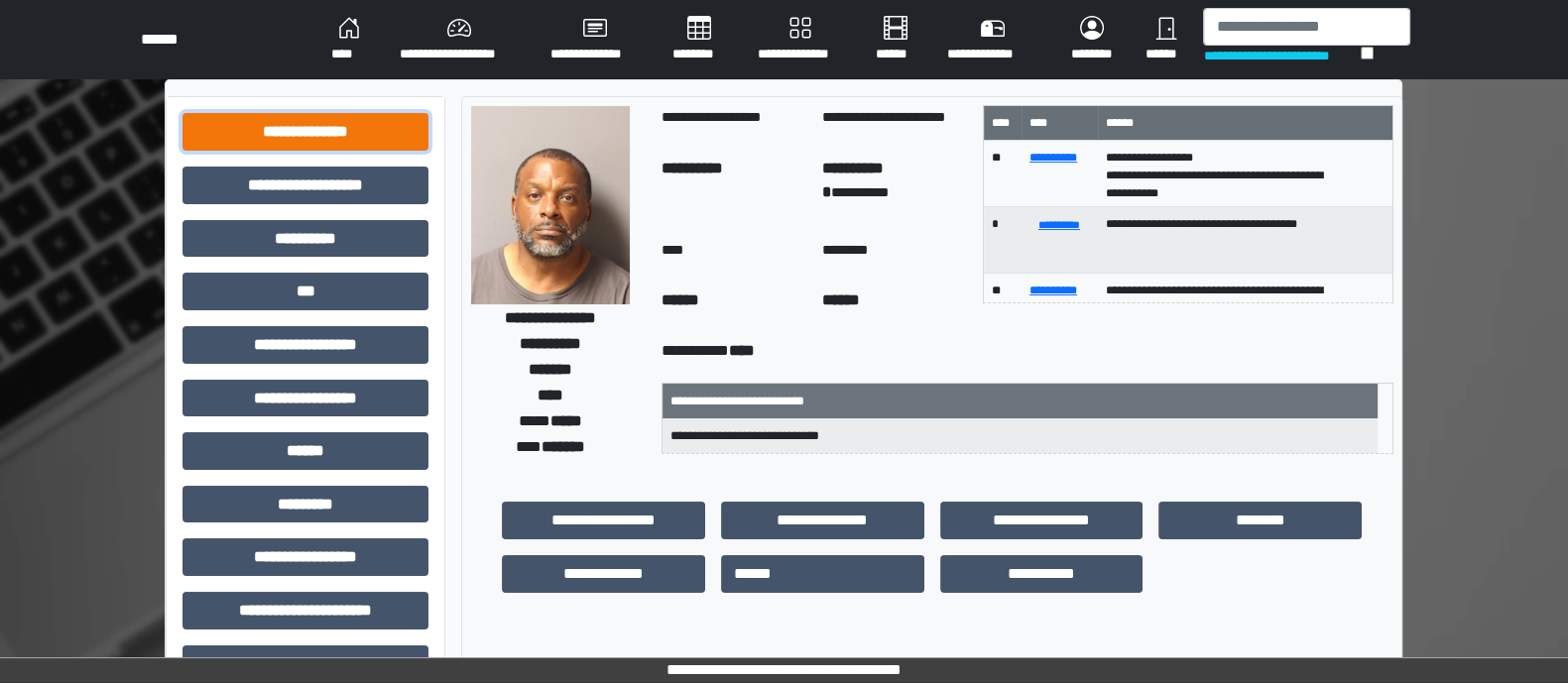 click on "**********" at bounding box center [305, 132] 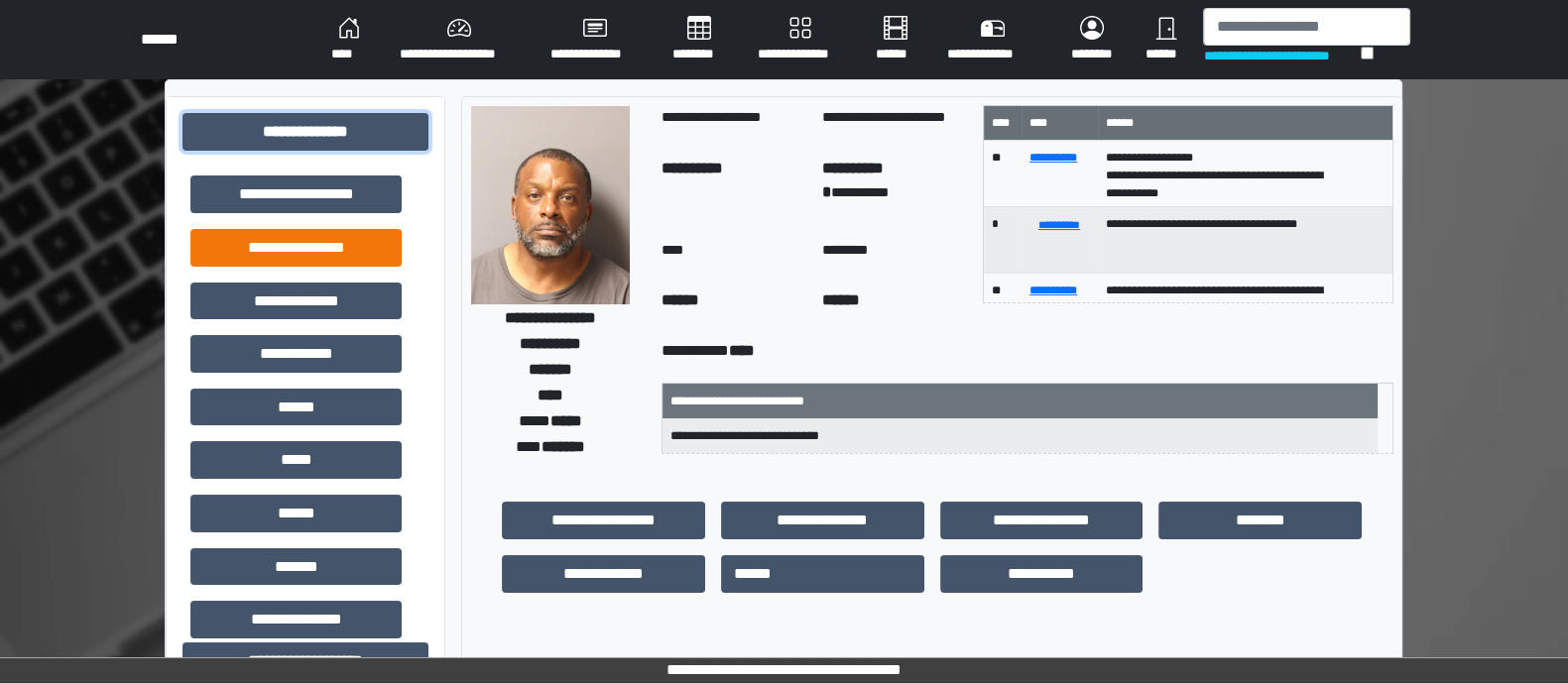 scroll, scrollTop: 247, scrollLeft: 0, axis: vertical 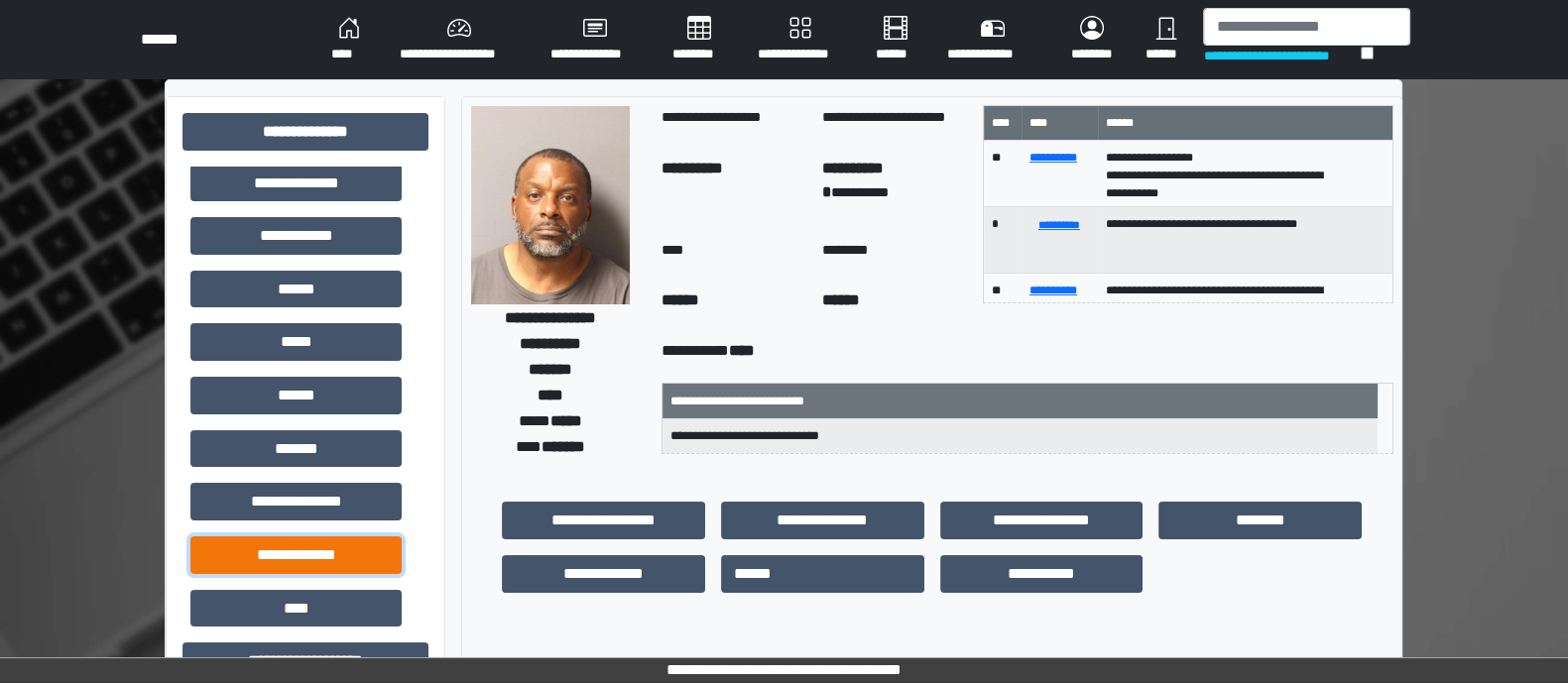 click on "**********" at bounding box center [296, 555] 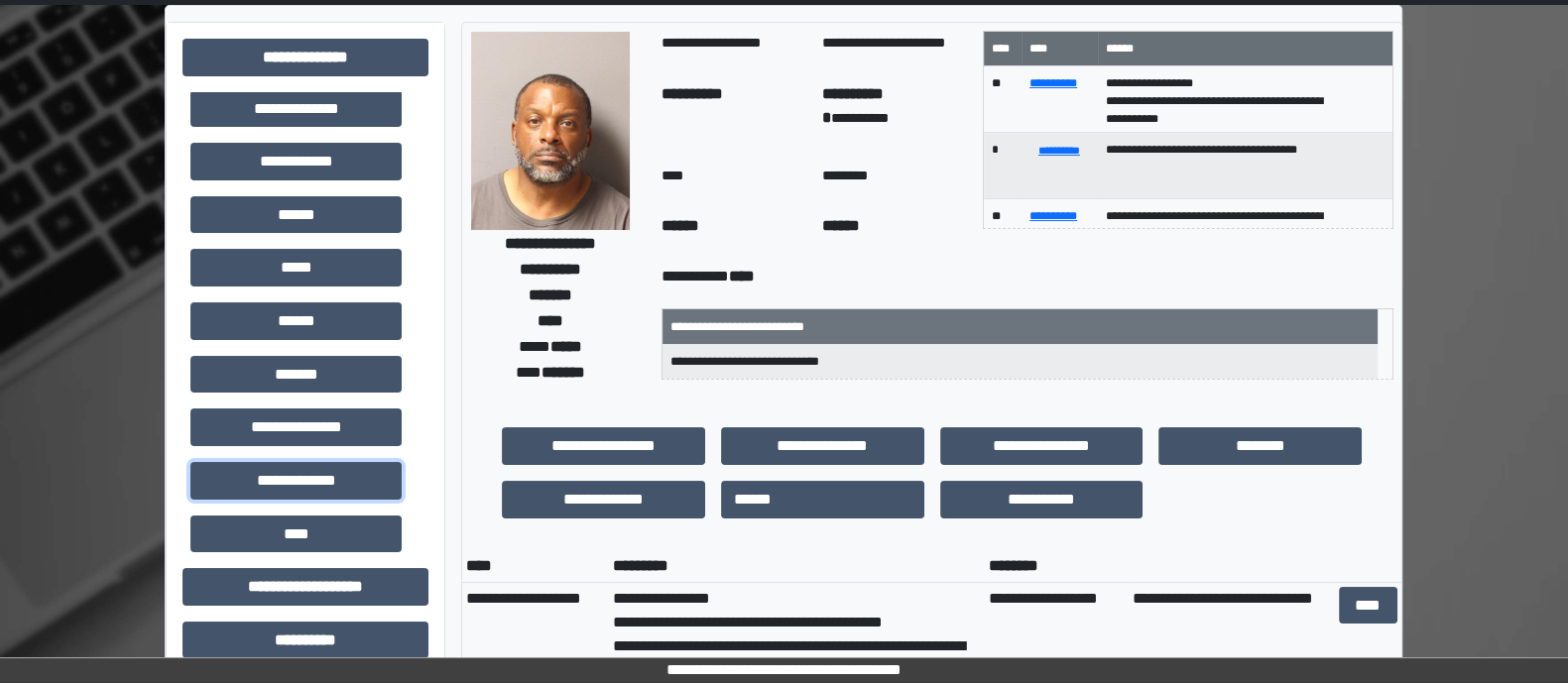 scroll, scrollTop: 247, scrollLeft: 0, axis: vertical 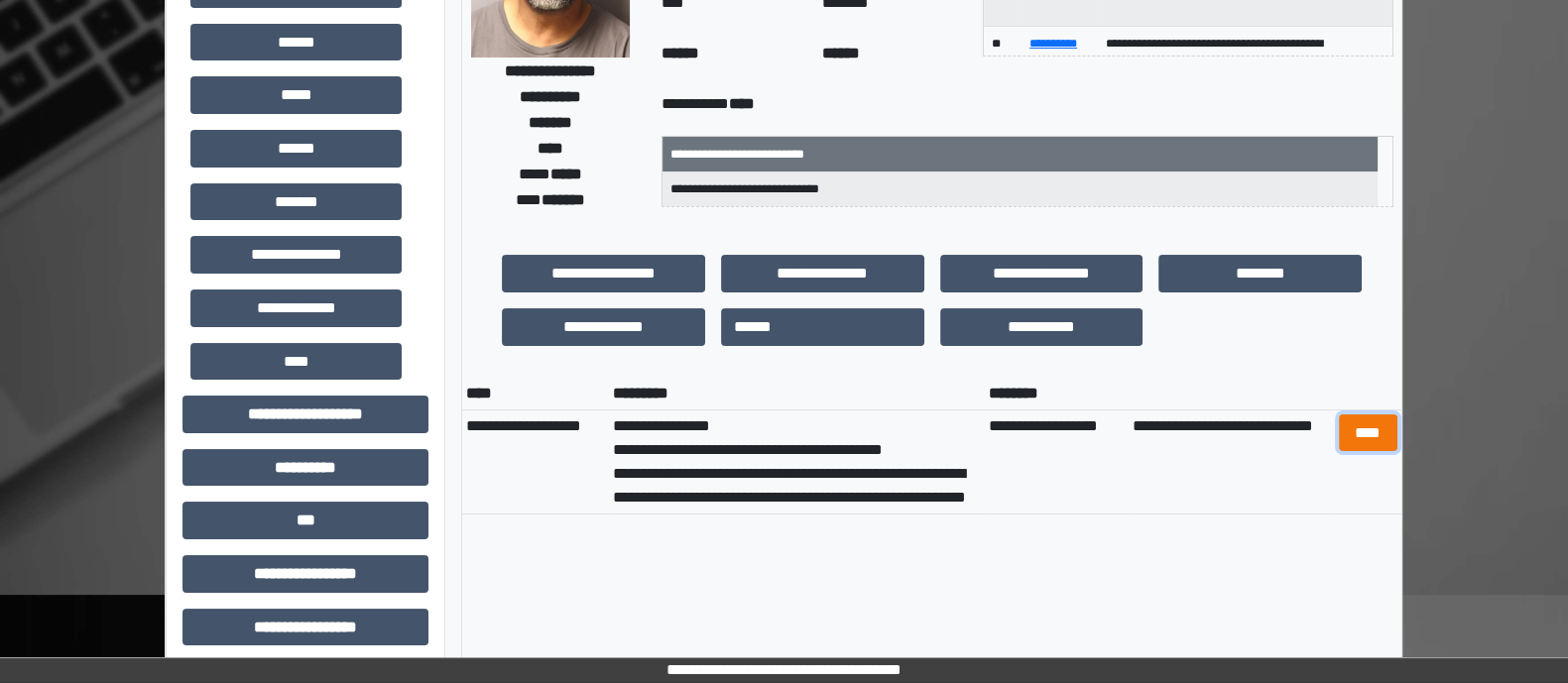 click on "****" at bounding box center [1368, 433] 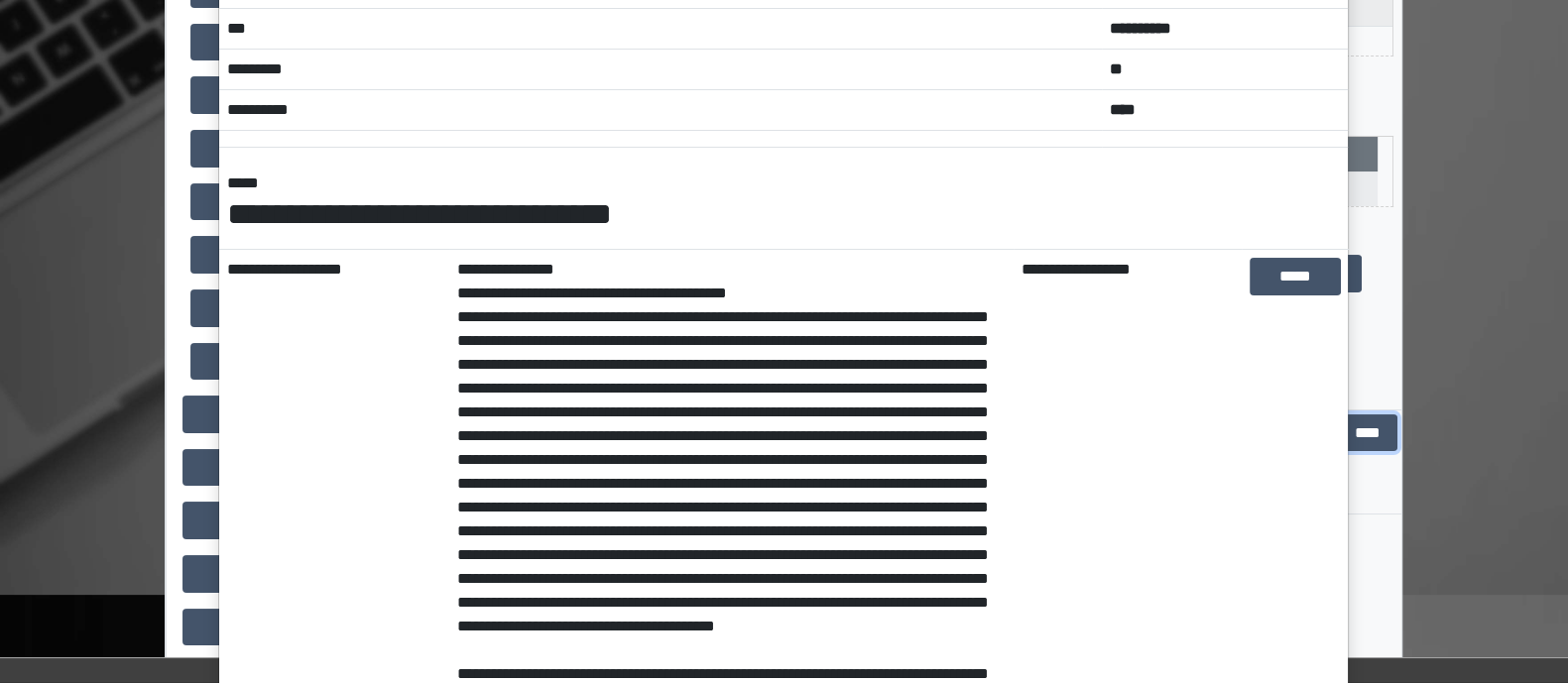 scroll, scrollTop: 0, scrollLeft: 0, axis: both 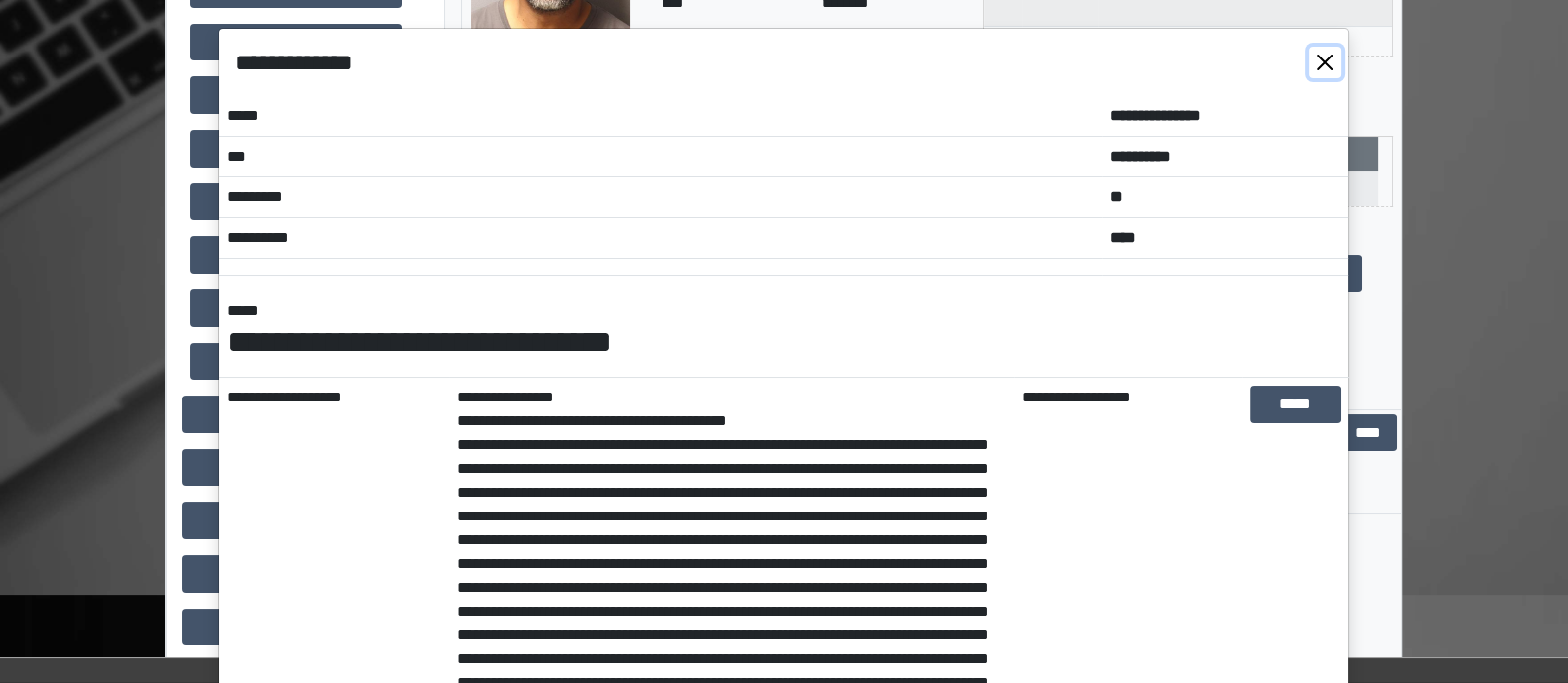 click at bounding box center (1325, 62) 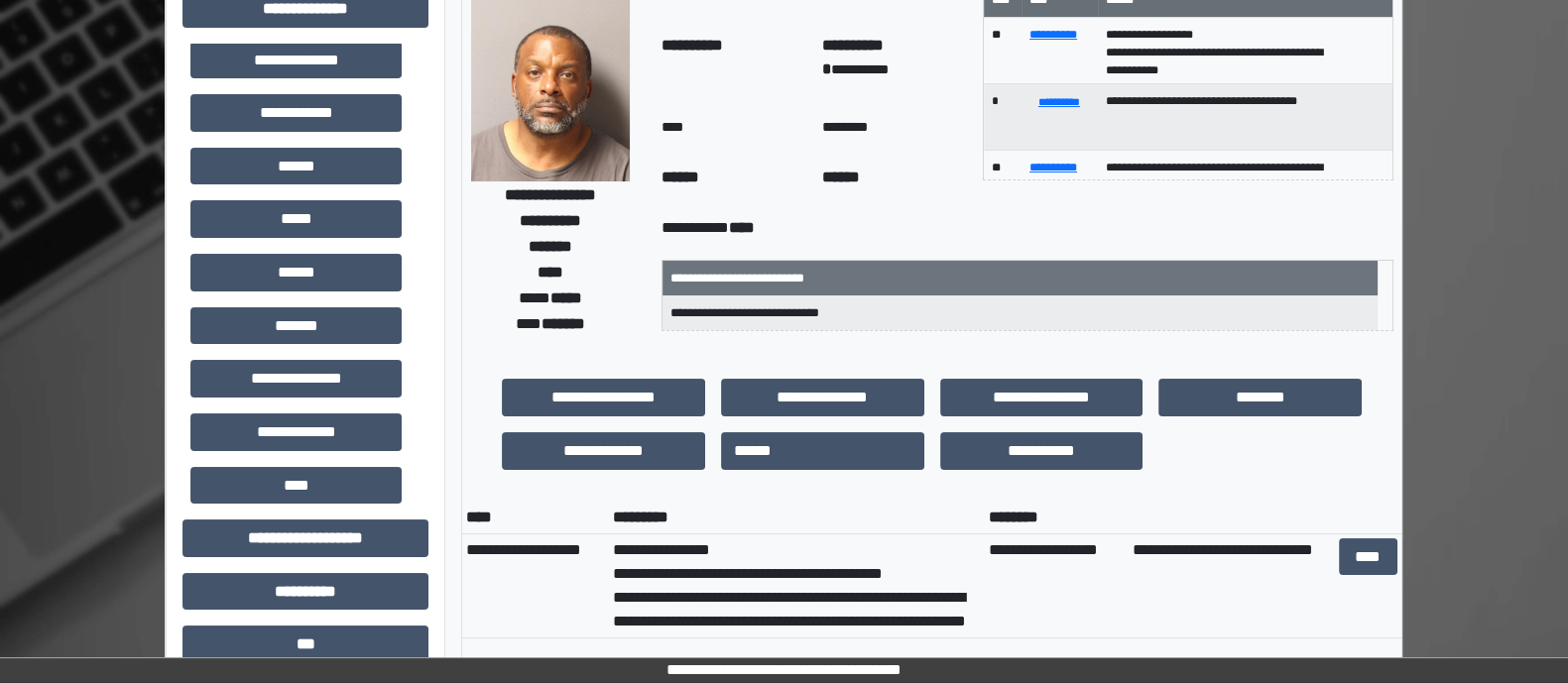 scroll, scrollTop: 0, scrollLeft: 0, axis: both 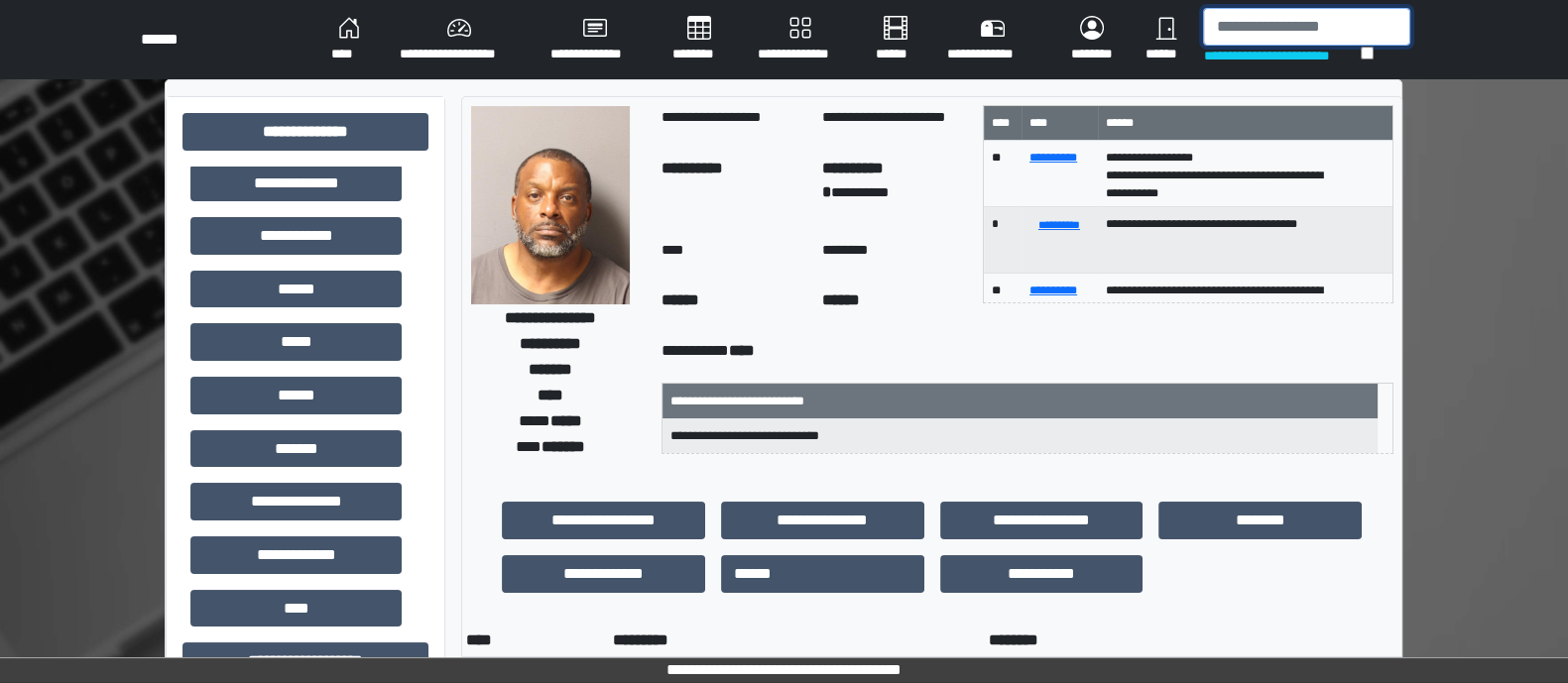 click at bounding box center (1306, 27) 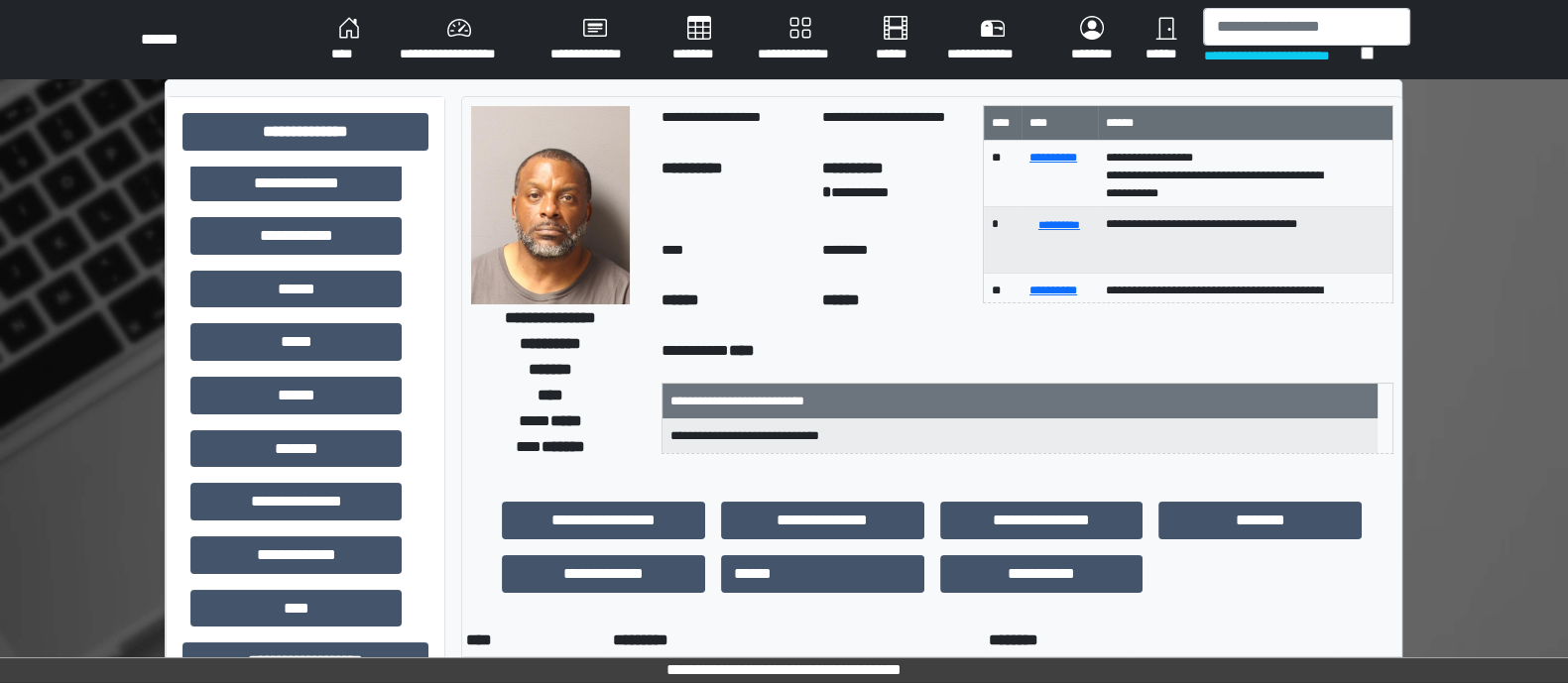 click on "********" at bounding box center [699, 40] 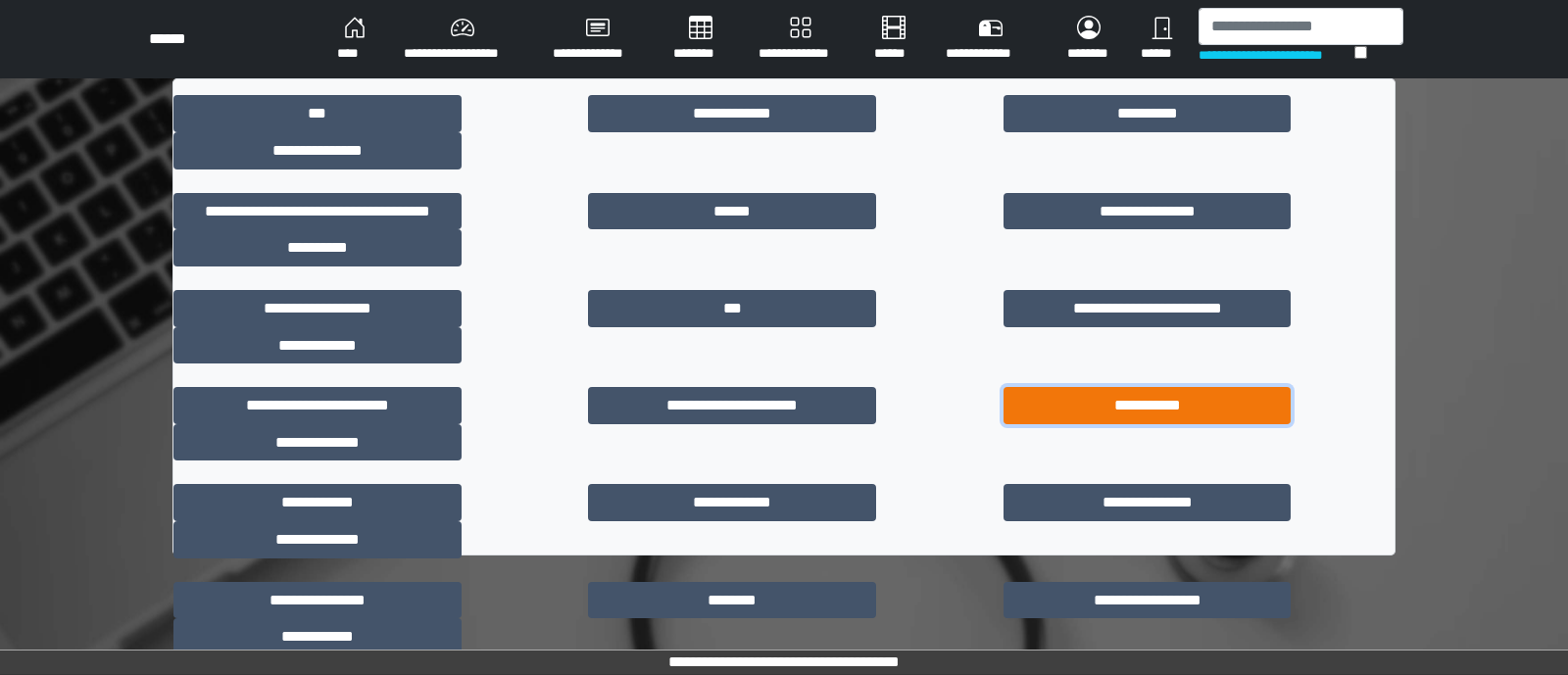 click on "**********" at bounding box center [1148, 406] 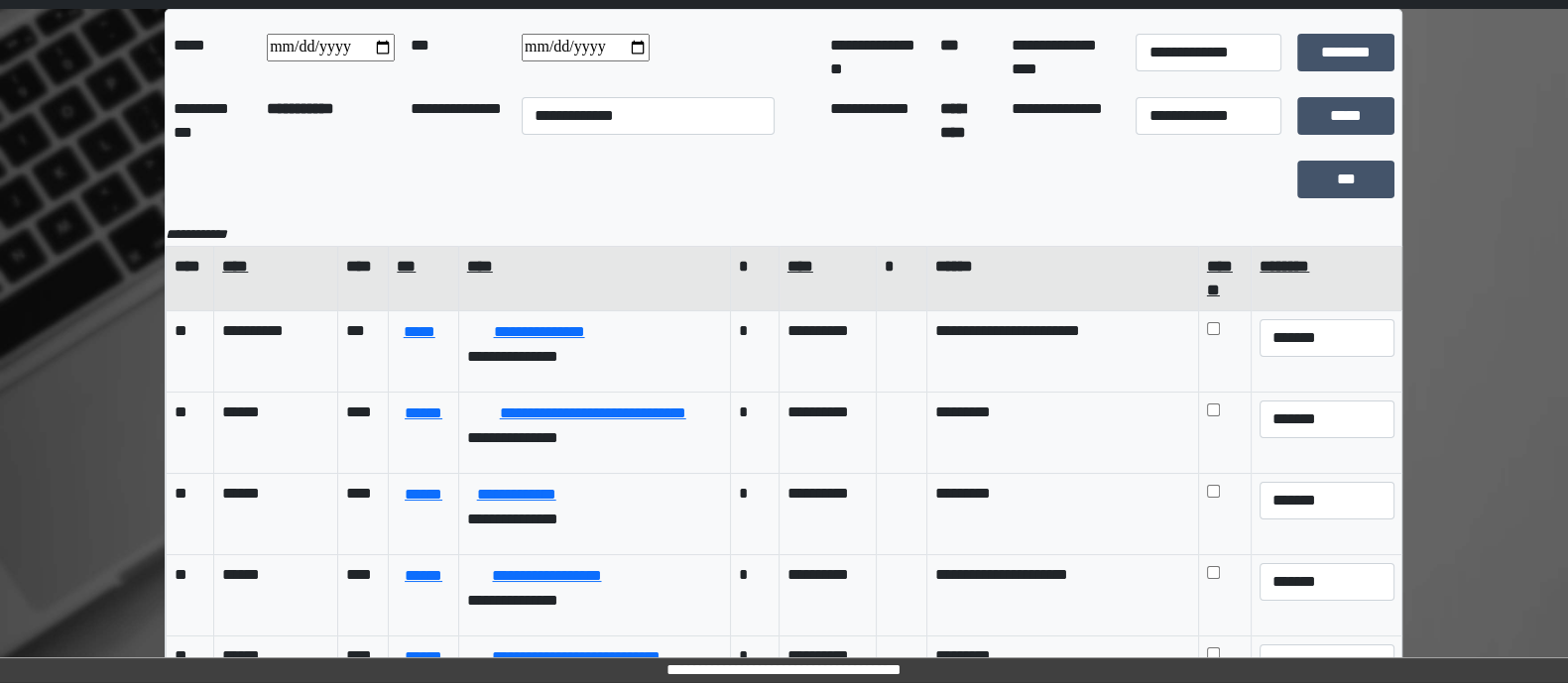 scroll, scrollTop: 0, scrollLeft: 0, axis: both 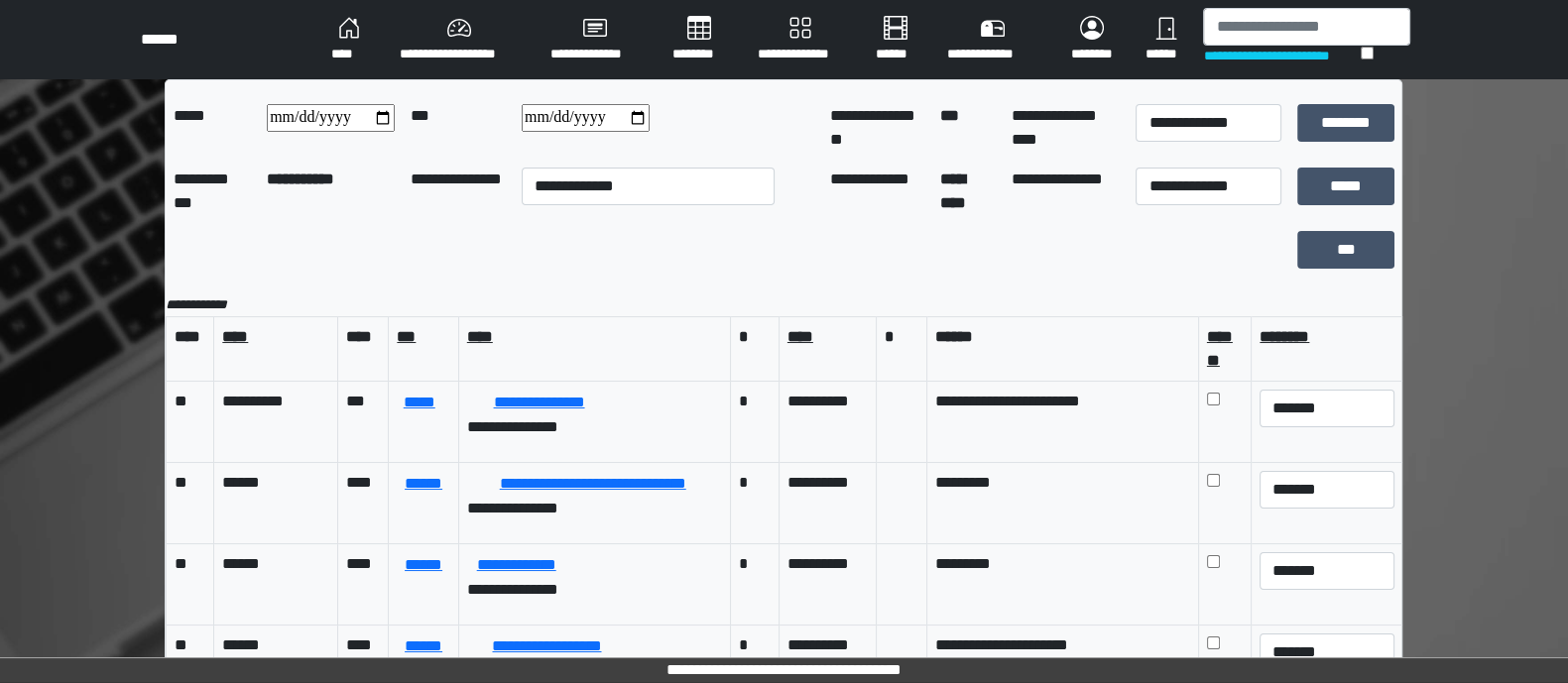 click on "********" at bounding box center [699, 40] 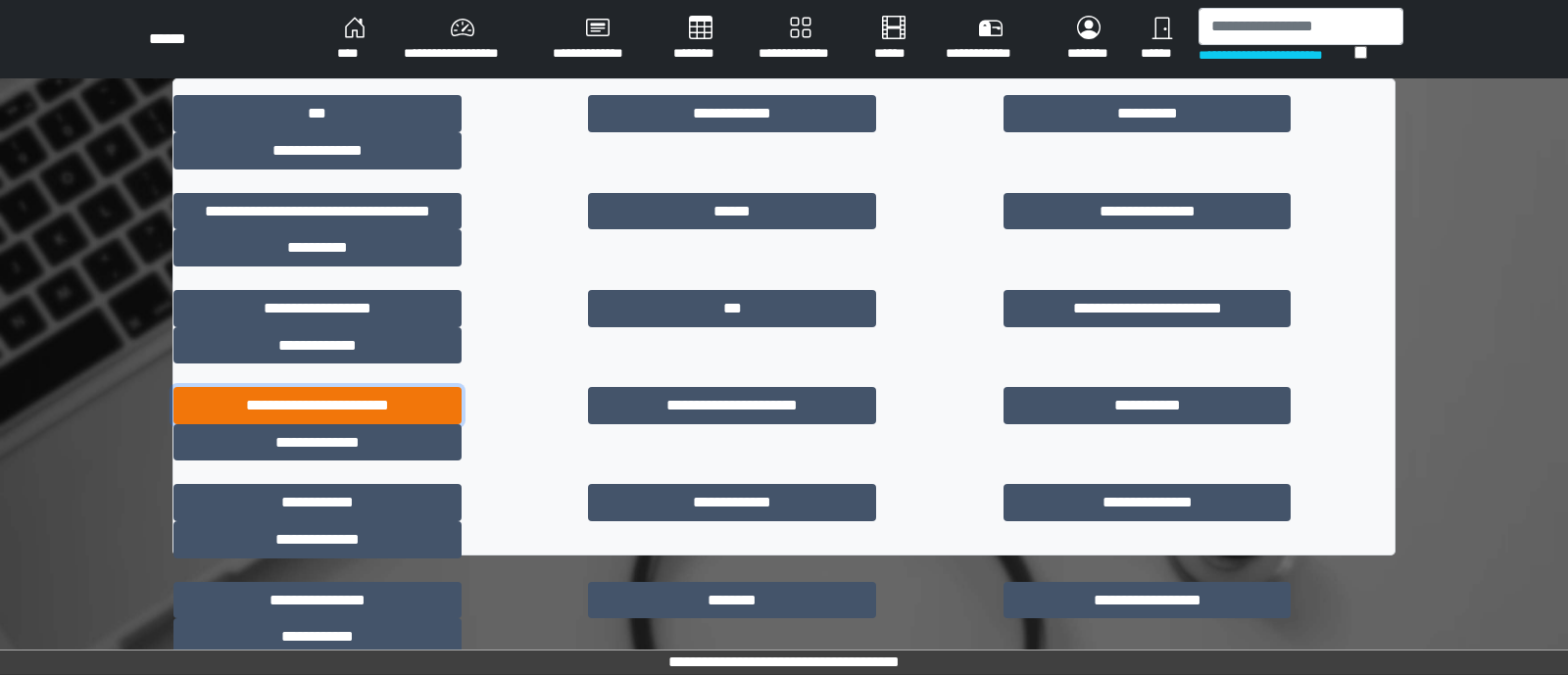 click on "**********" at bounding box center [318, 406] 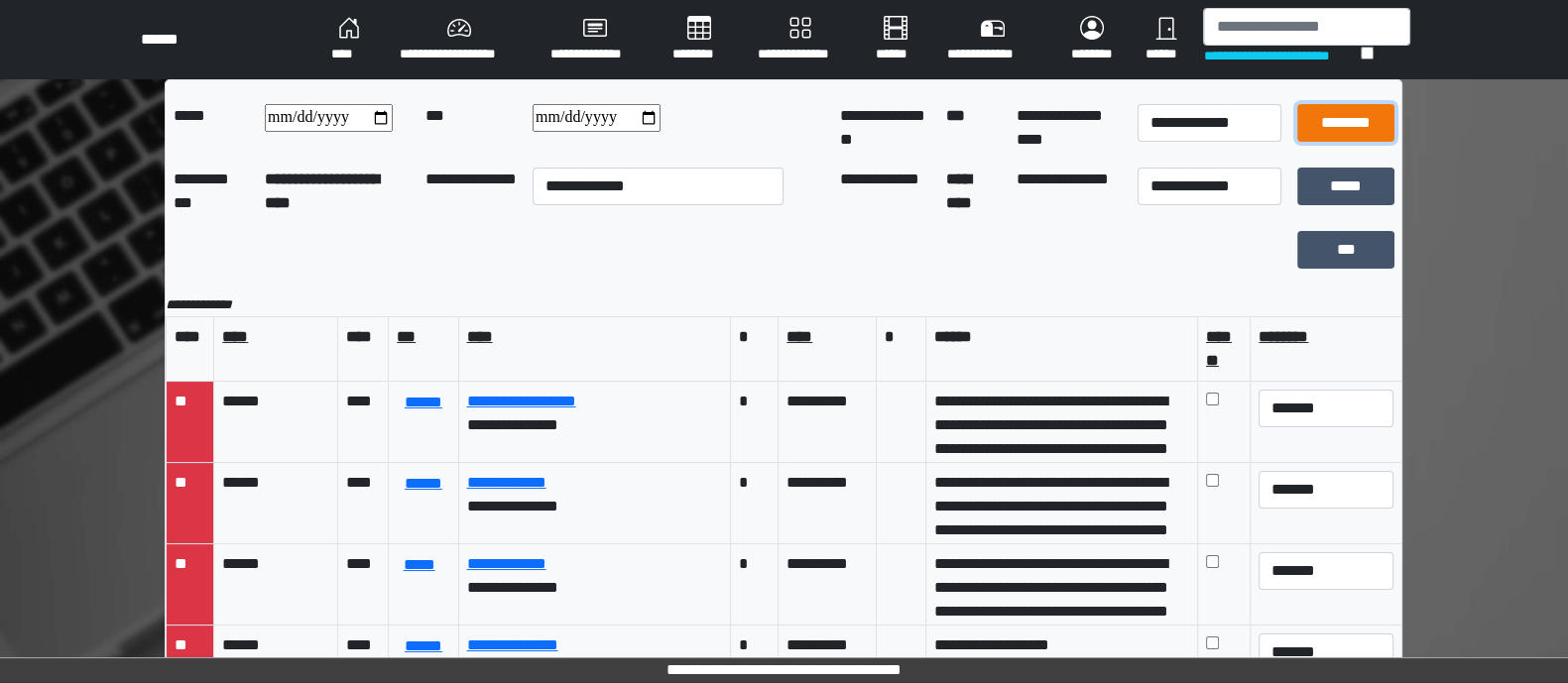 click on "********" at bounding box center [1346, 123] 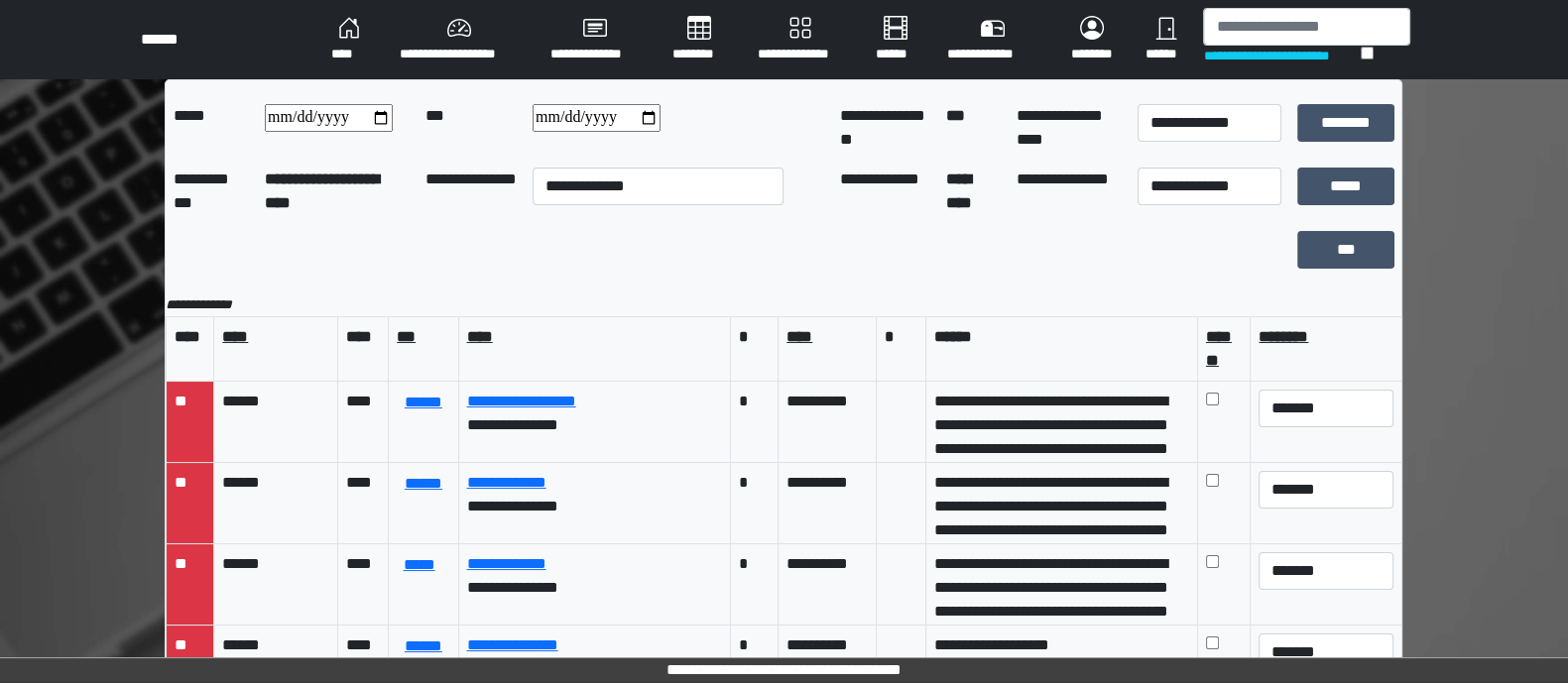 click on "****" at bounding box center (349, 40) 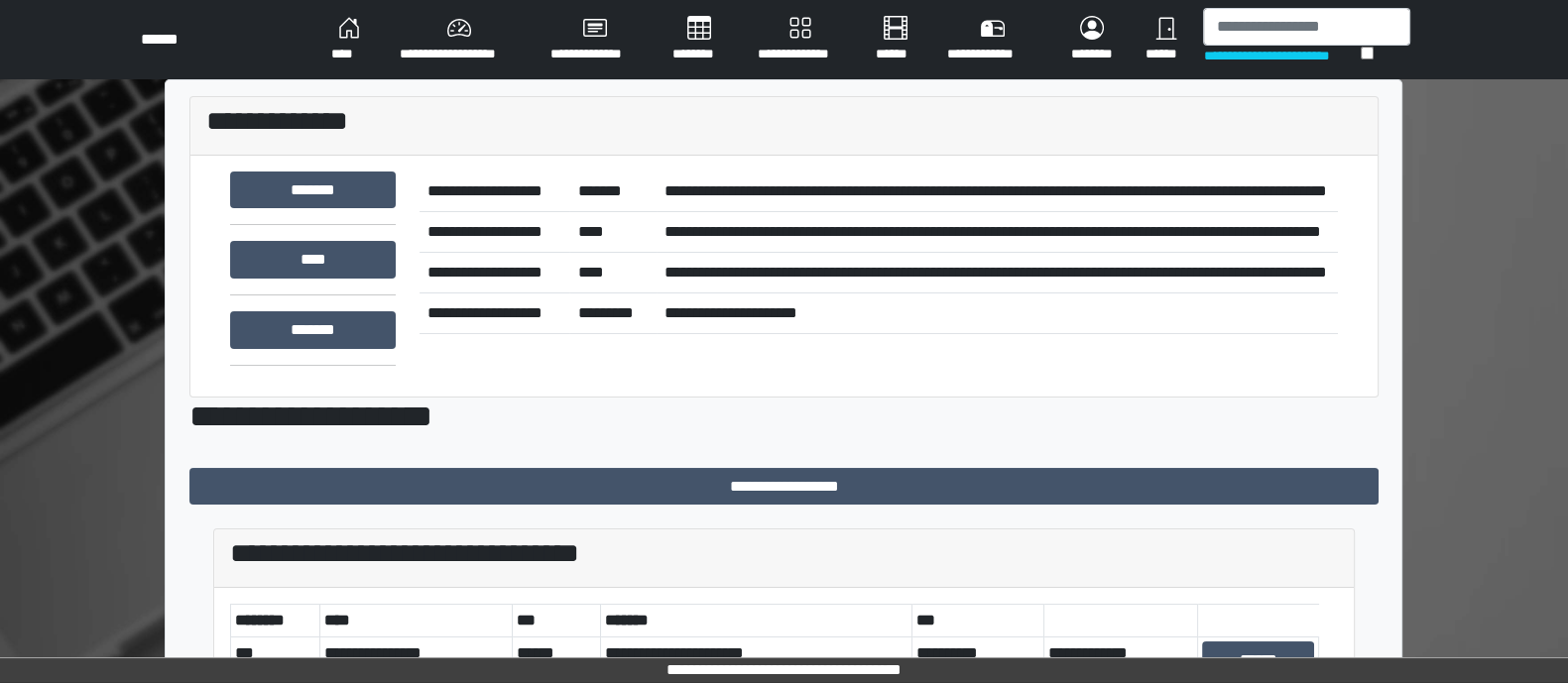 click on "********" at bounding box center (699, 40) 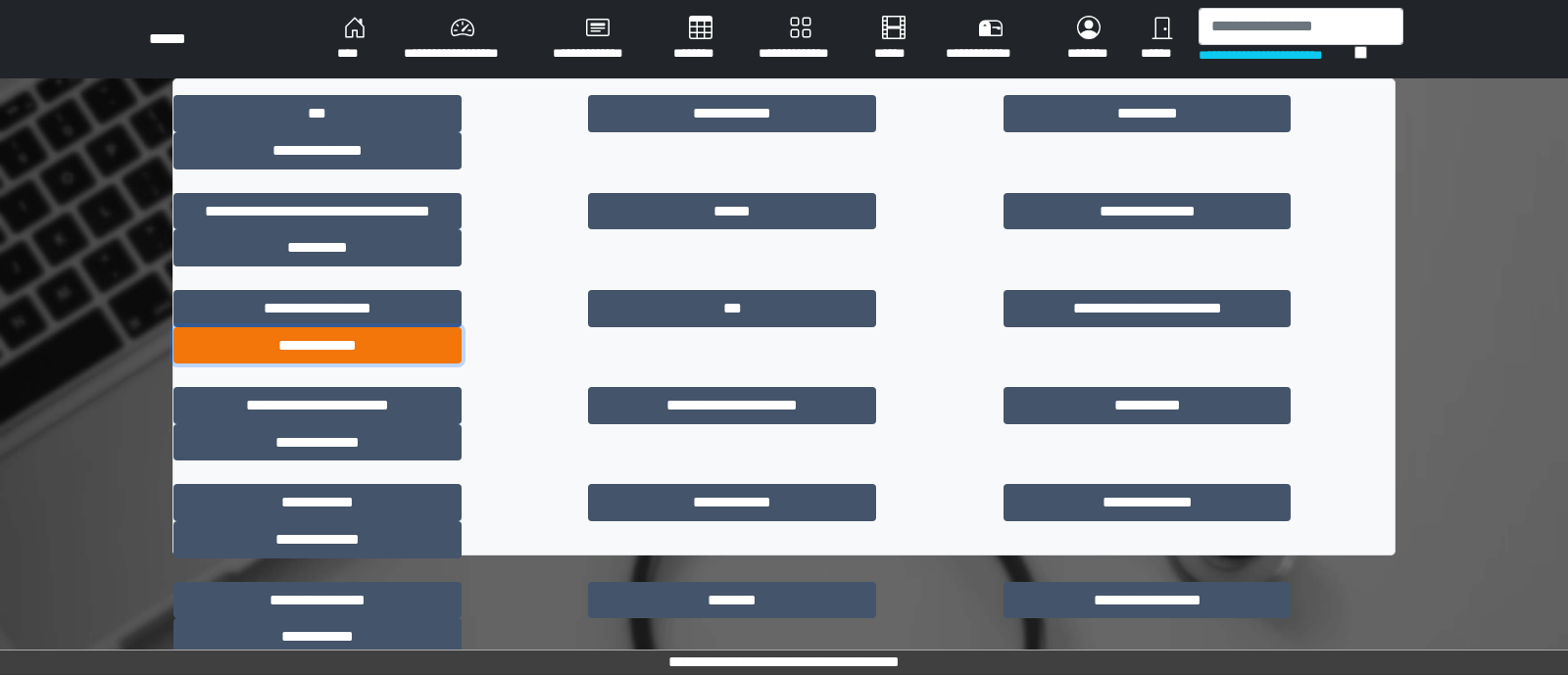 click on "**********" at bounding box center (318, 346) 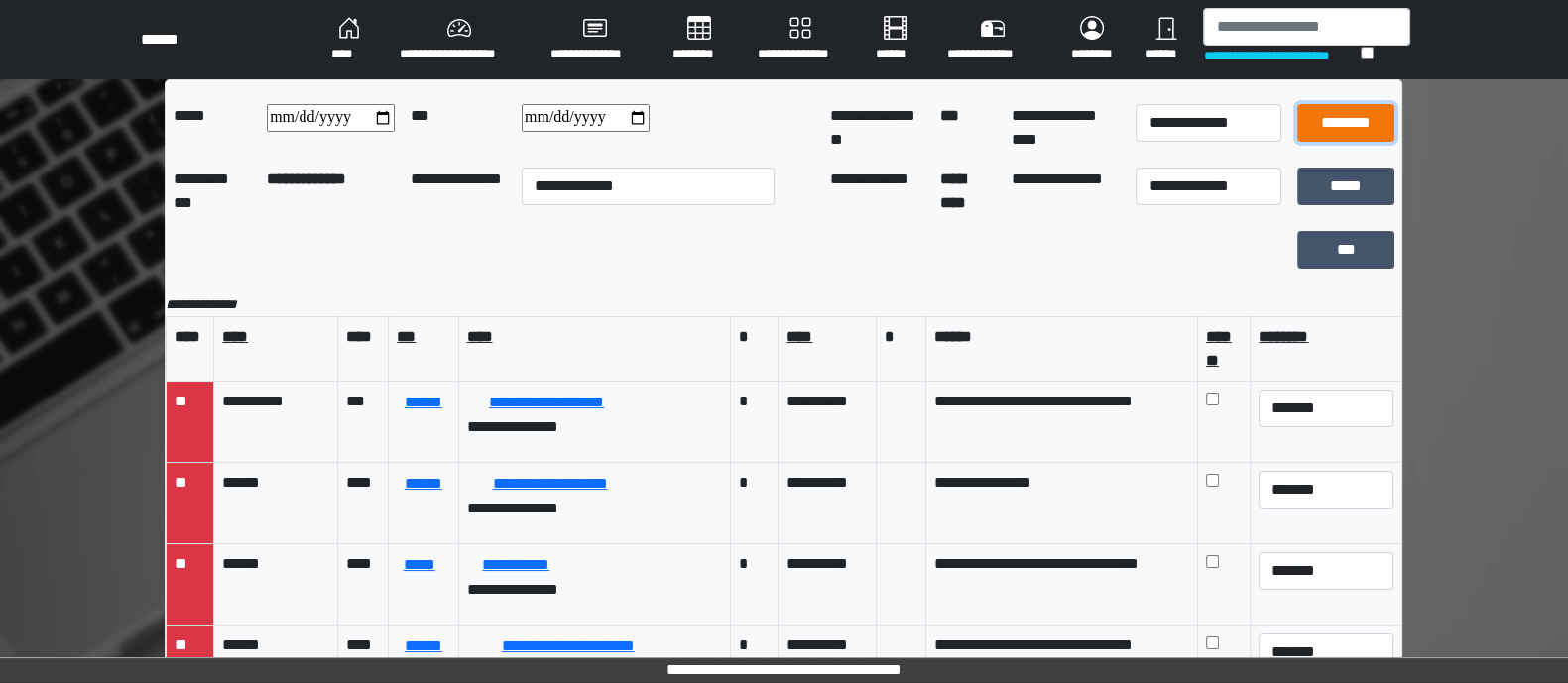 click on "********" at bounding box center (1346, 123) 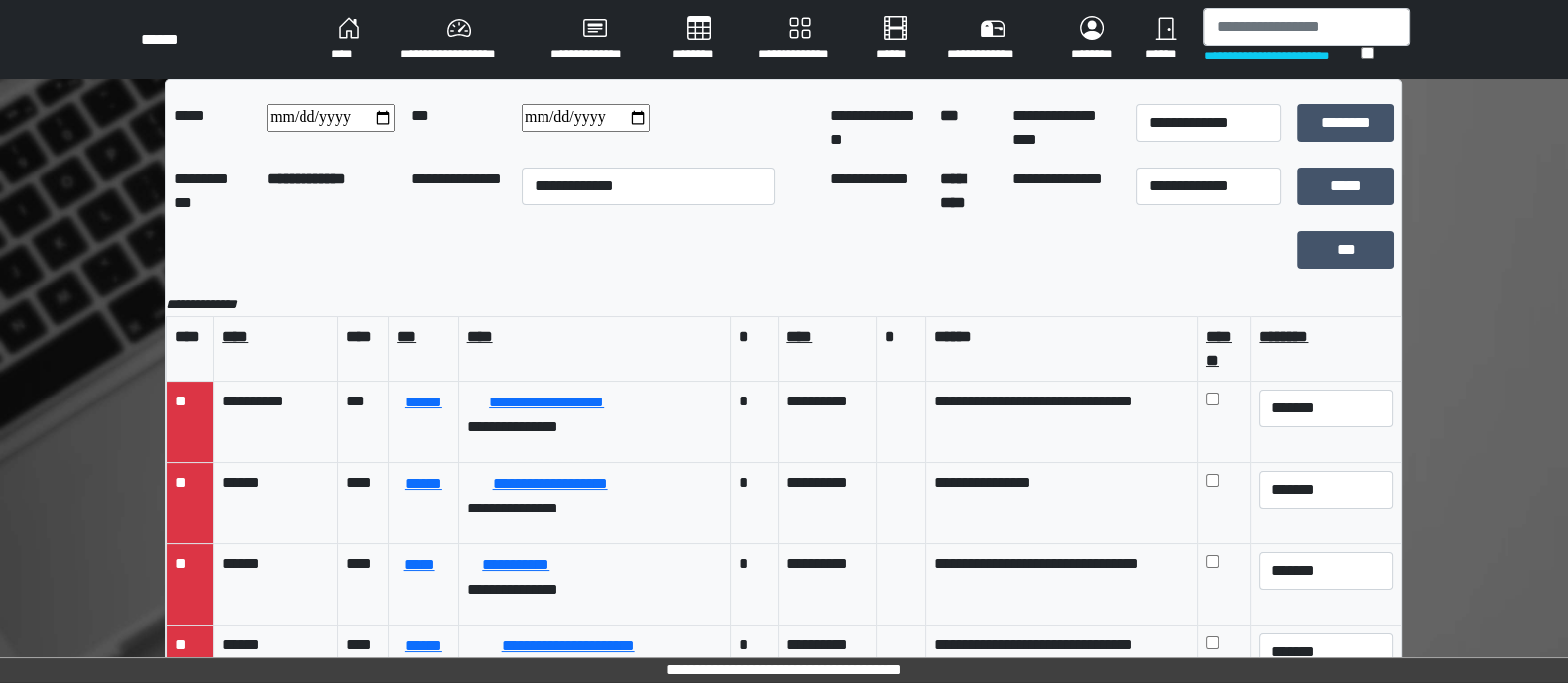 click on "********" at bounding box center (699, 40) 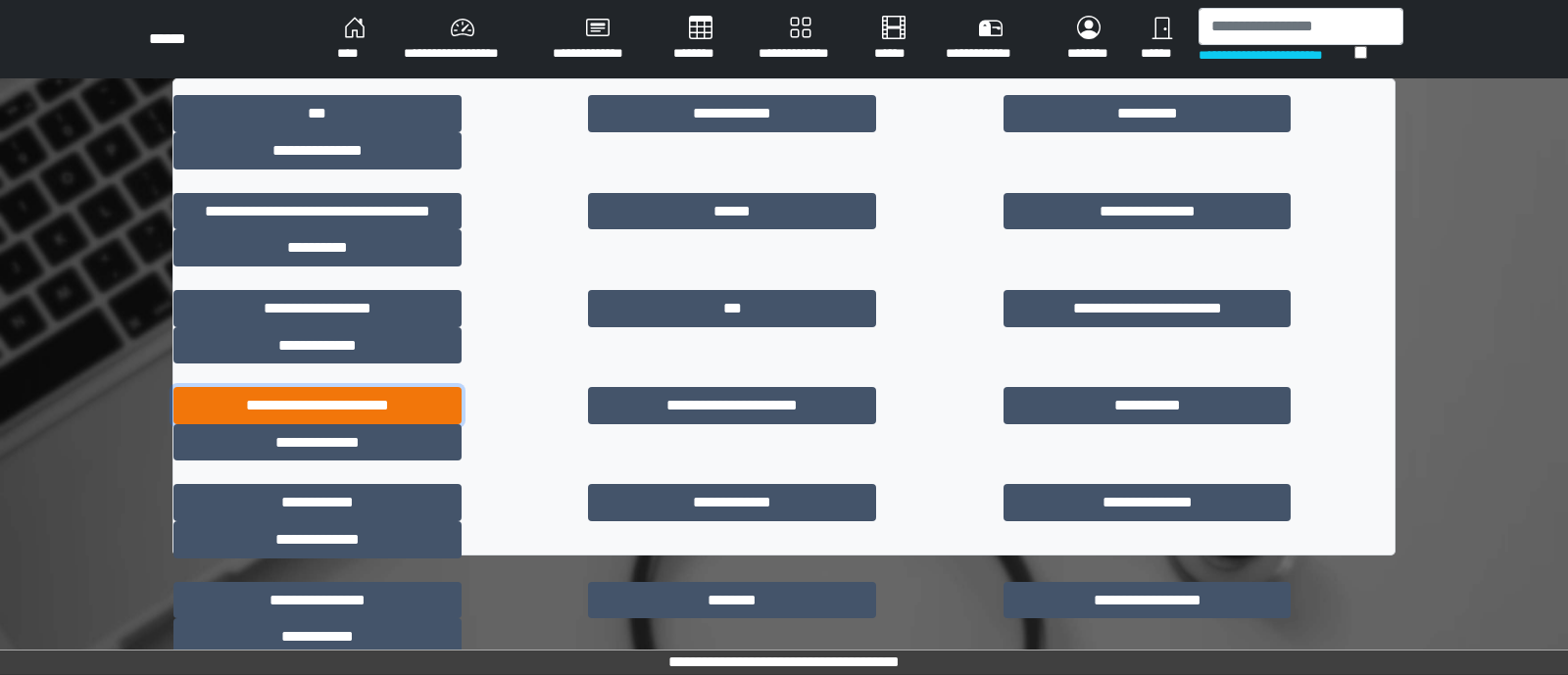 click on "**********" at bounding box center (318, 406) 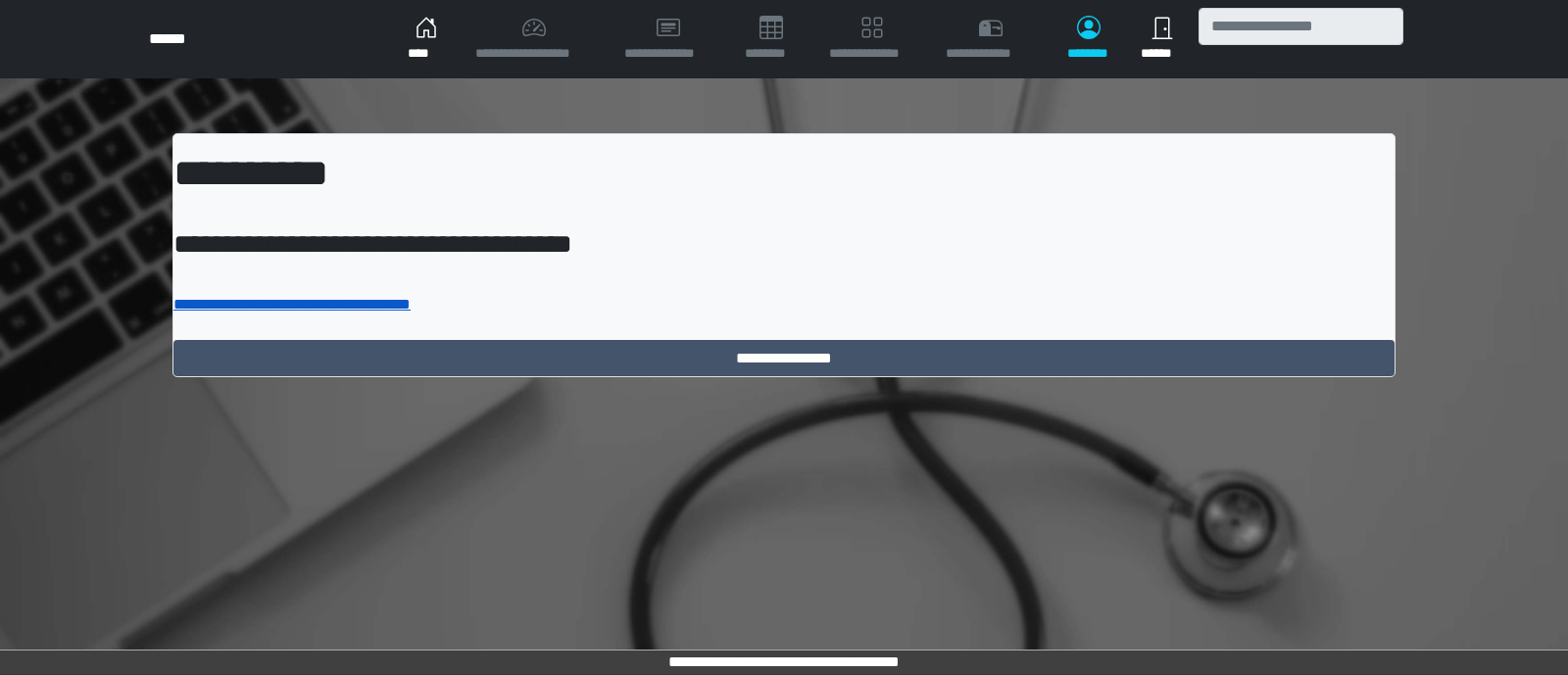 scroll, scrollTop: 0, scrollLeft: 0, axis: both 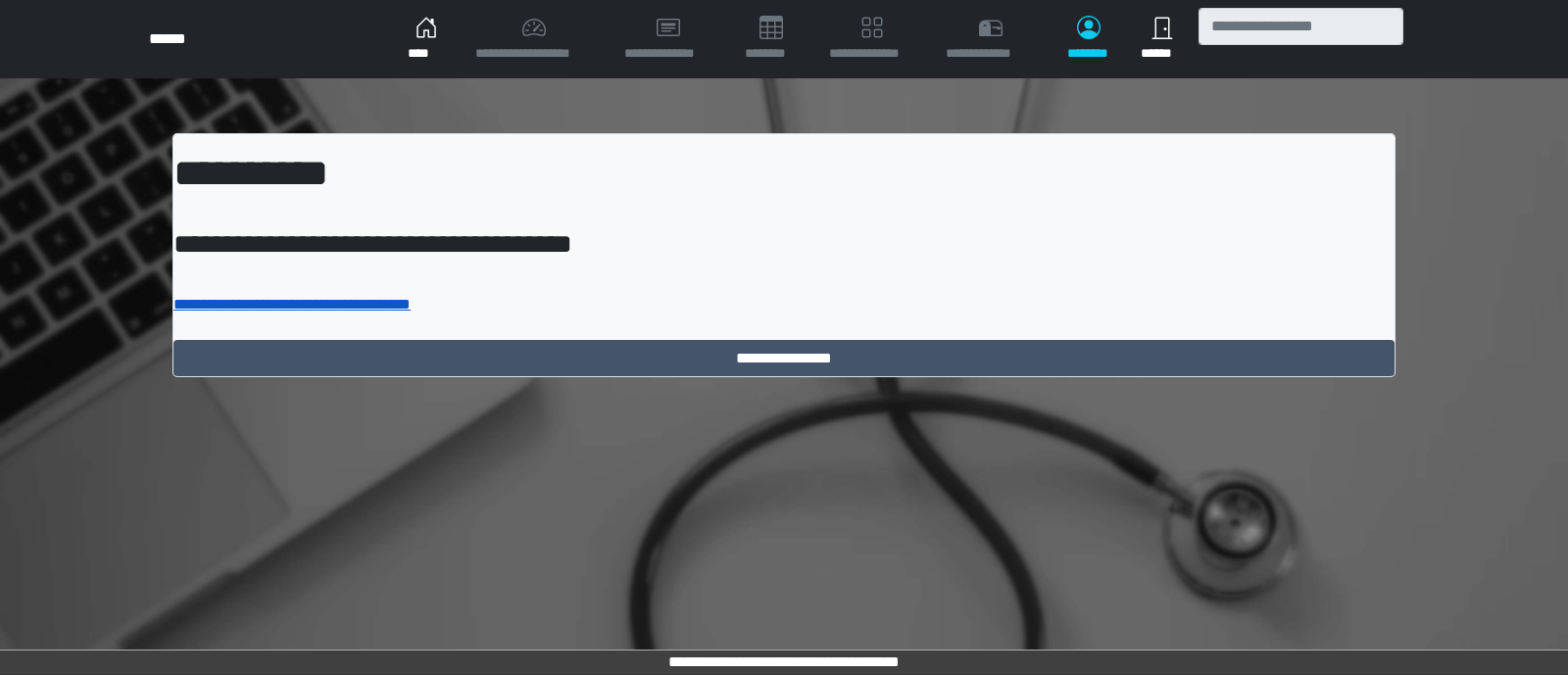 click on "**********" at bounding box center [292, 304] 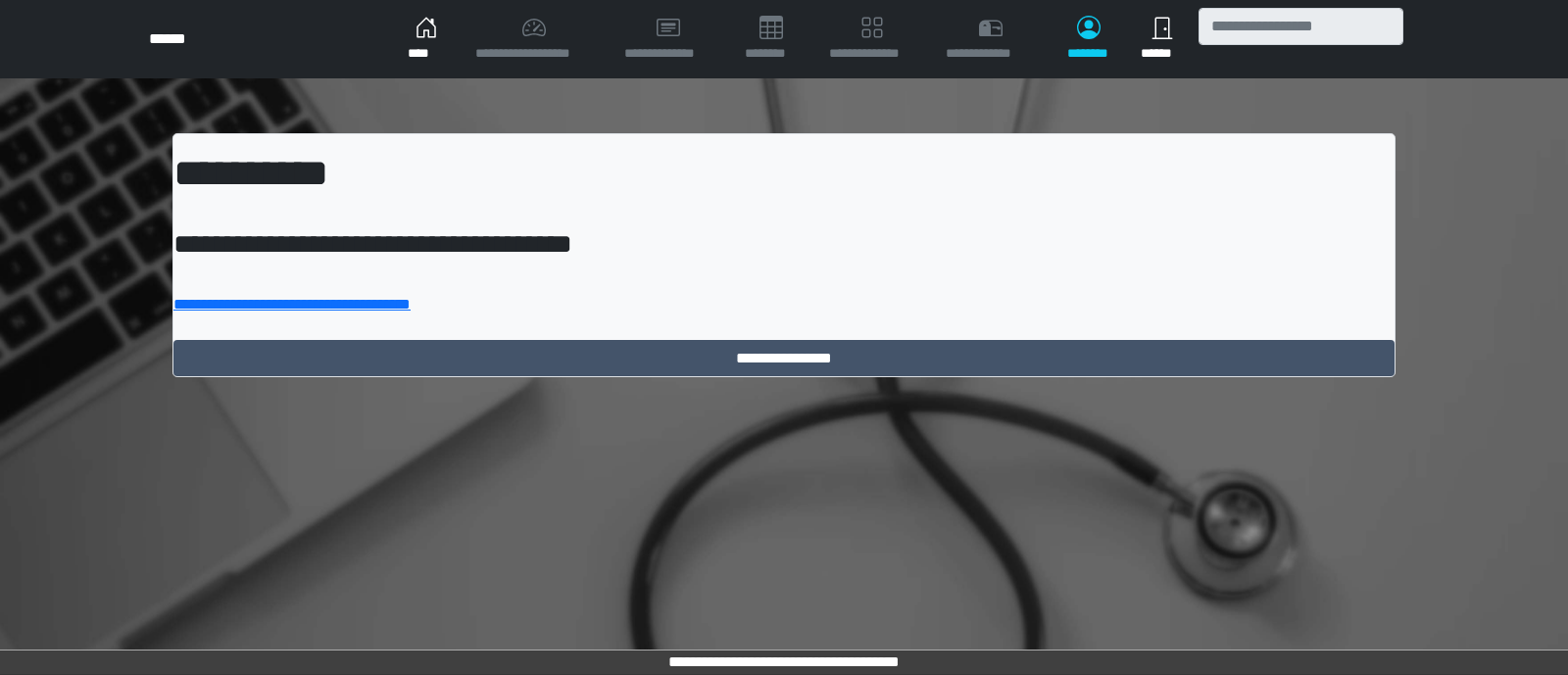 scroll, scrollTop: 0, scrollLeft: 0, axis: both 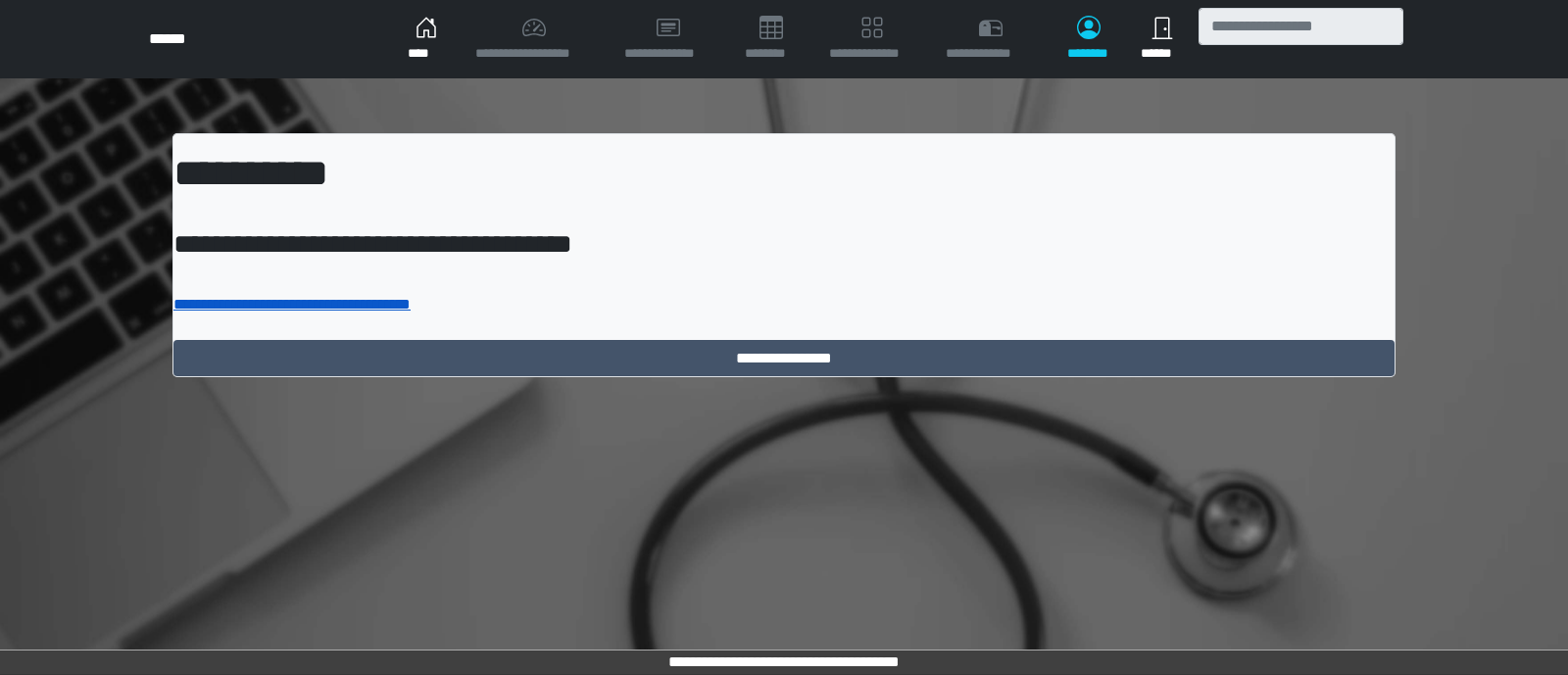 click on "**********" at bounding box center [292, 304] 